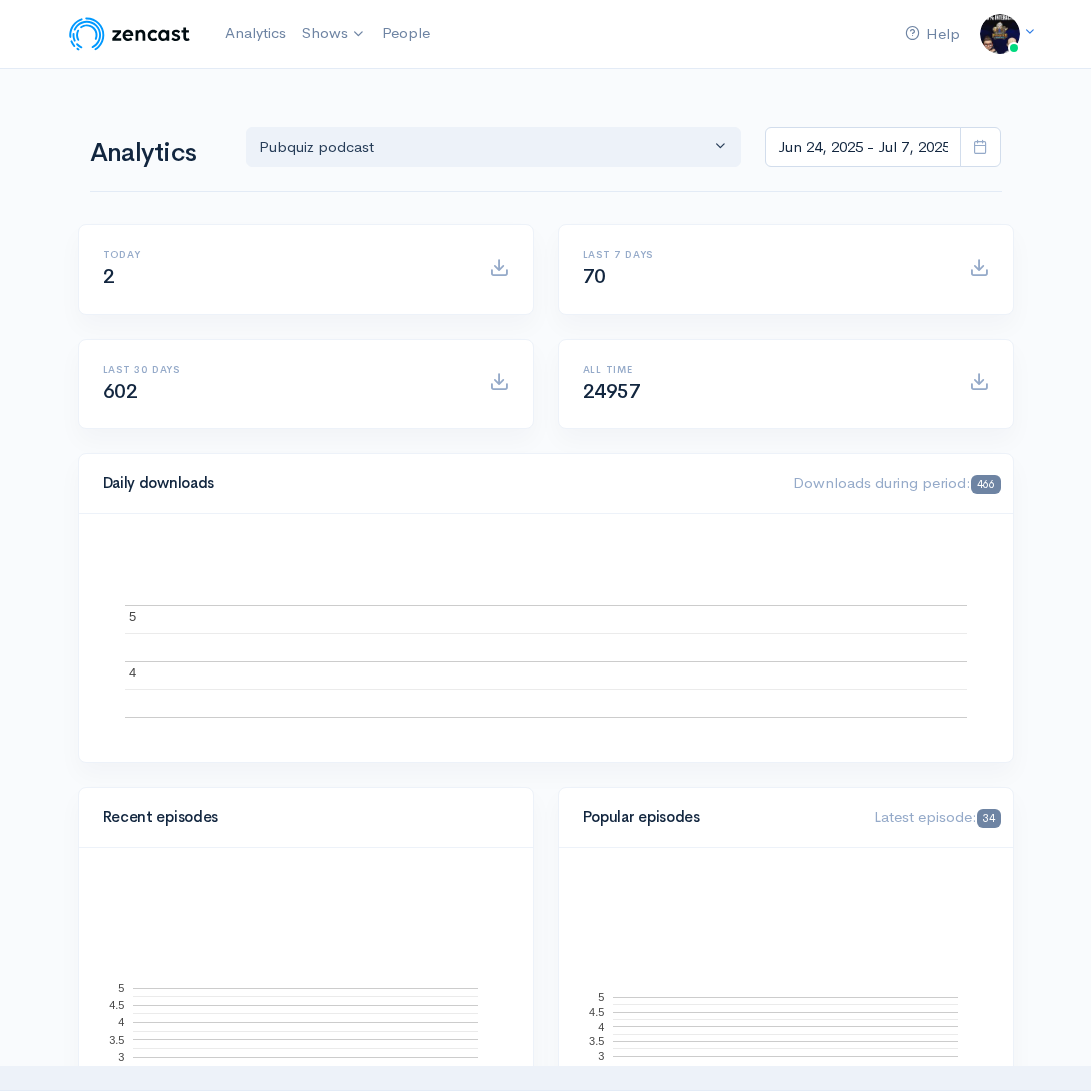 scroll, scrollTop: 0, scrollLeft: 0, axis: both 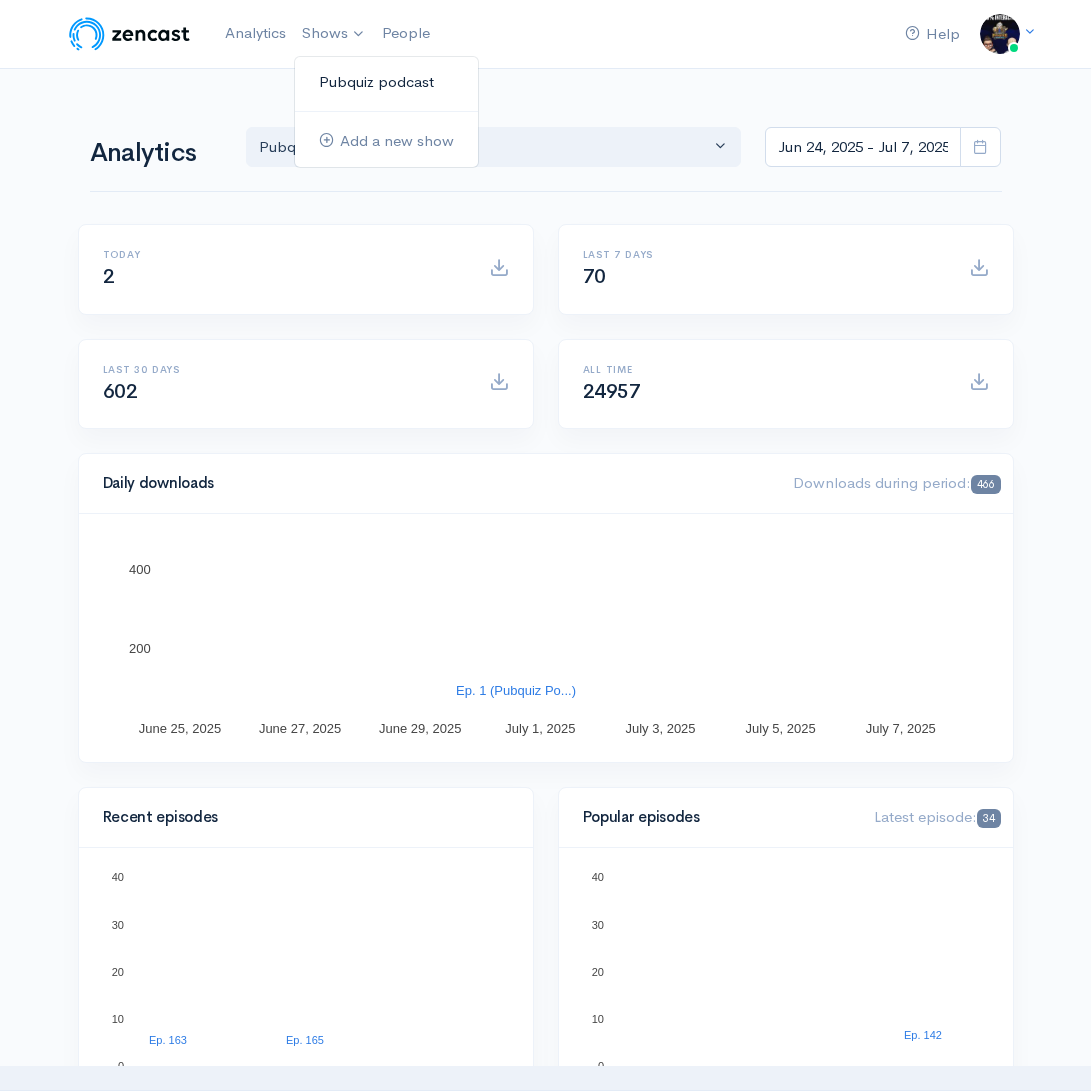 click on "Pubquiz podcast" at bounding box center (386, 82) 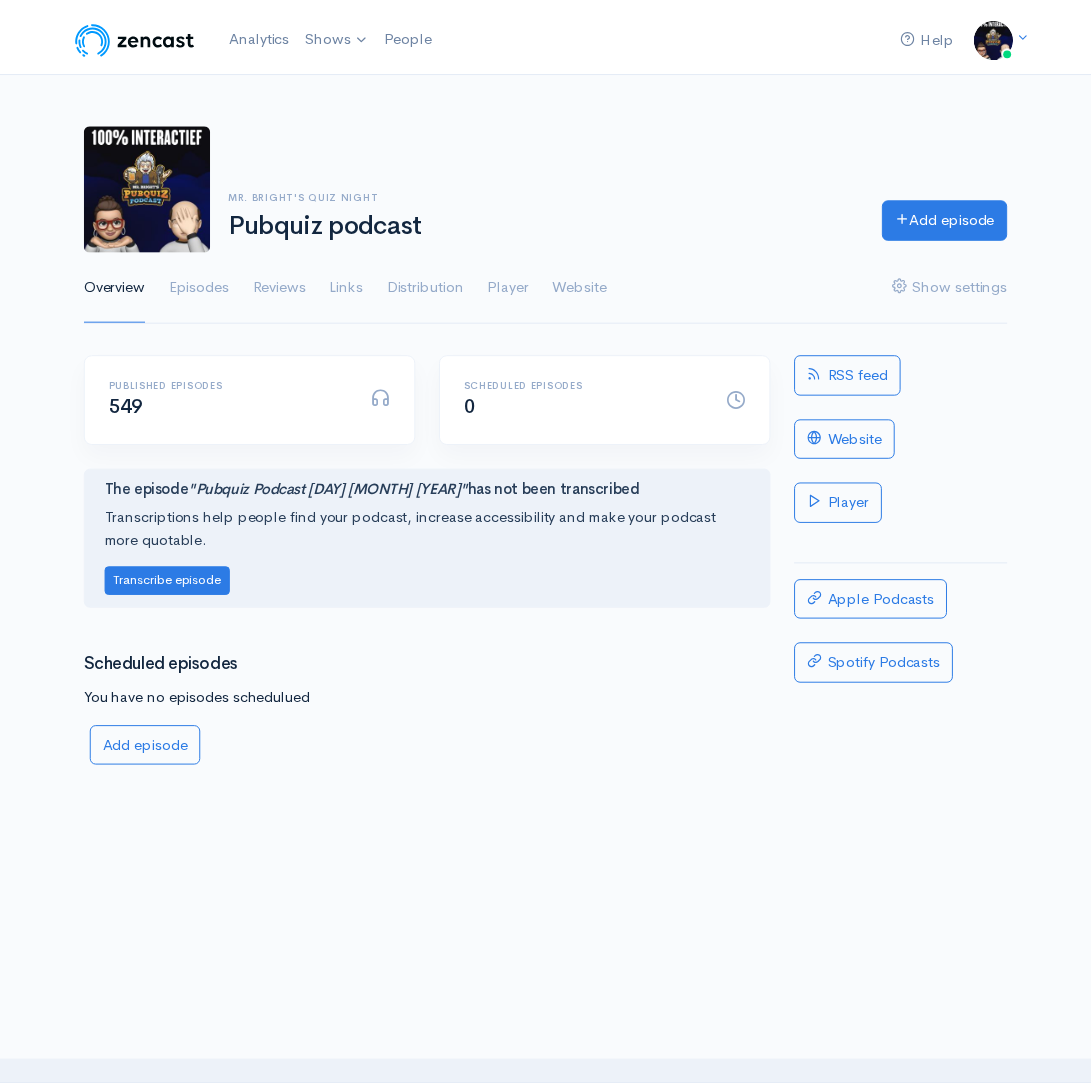 scroll, scrollTop: 0, scrollLeft: 0, axis: both 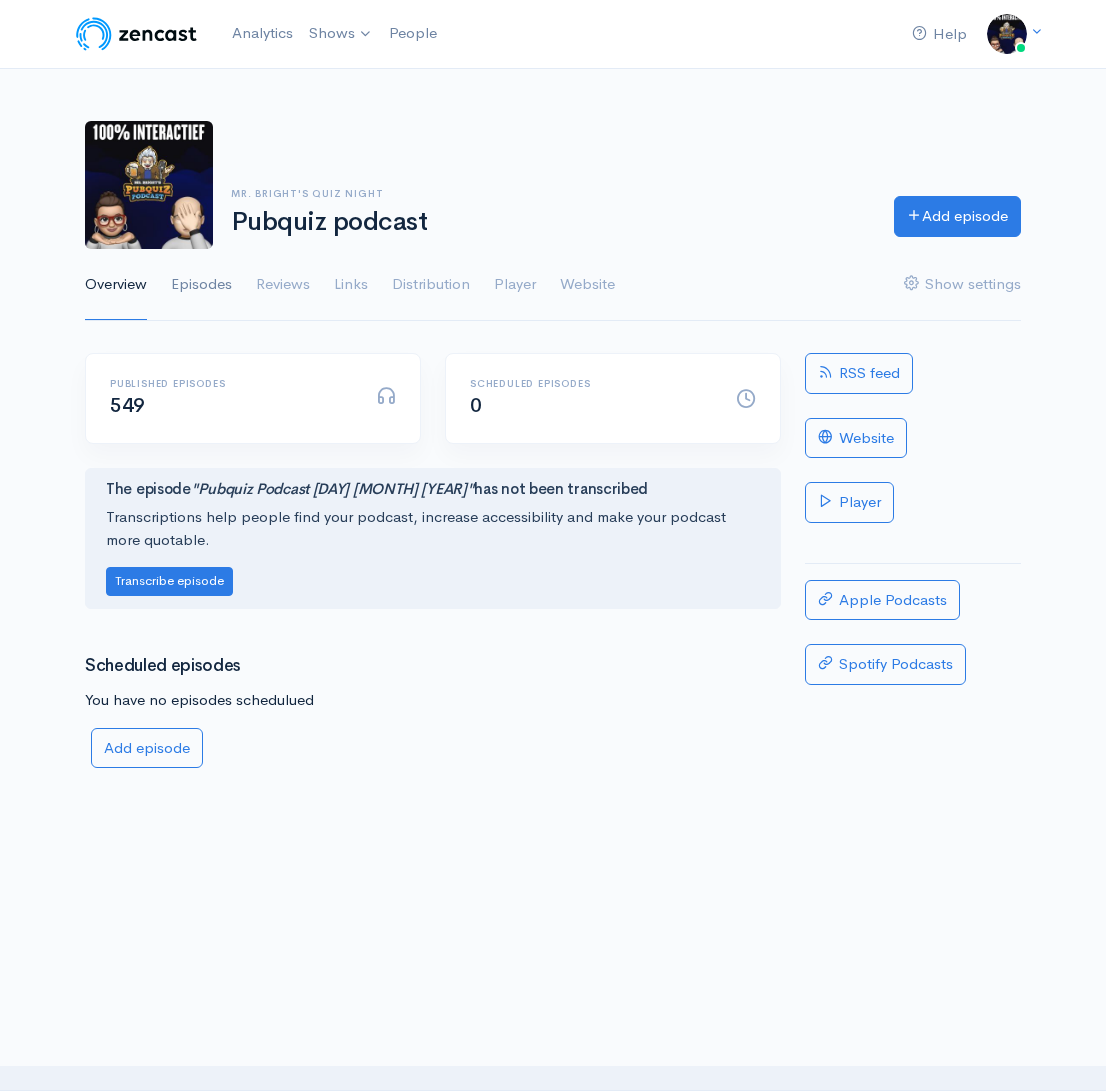 click on "Episodes" at bounding box center [201, 285] 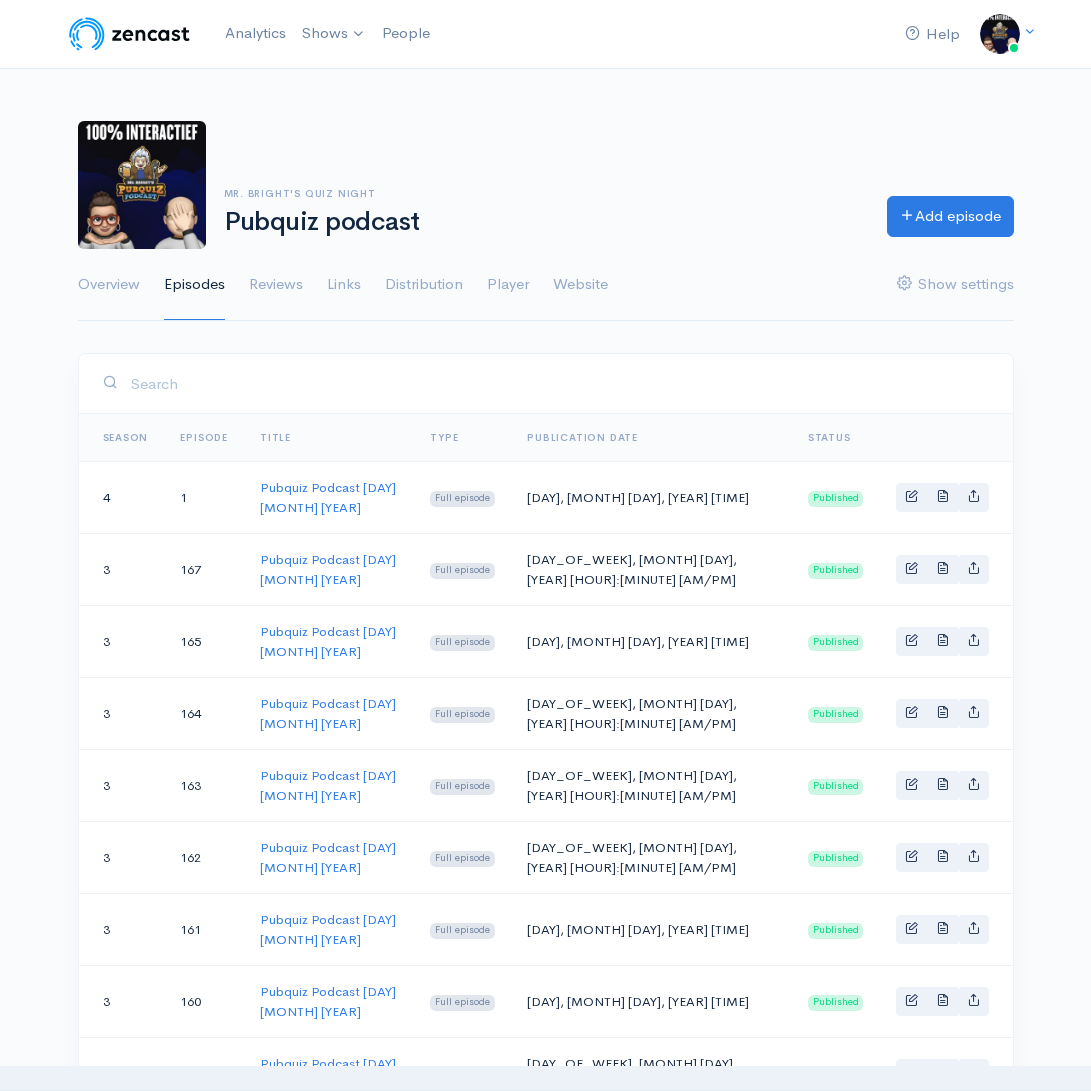 scroll, scrollTop: 0, scrollLeft: 0, axis: both 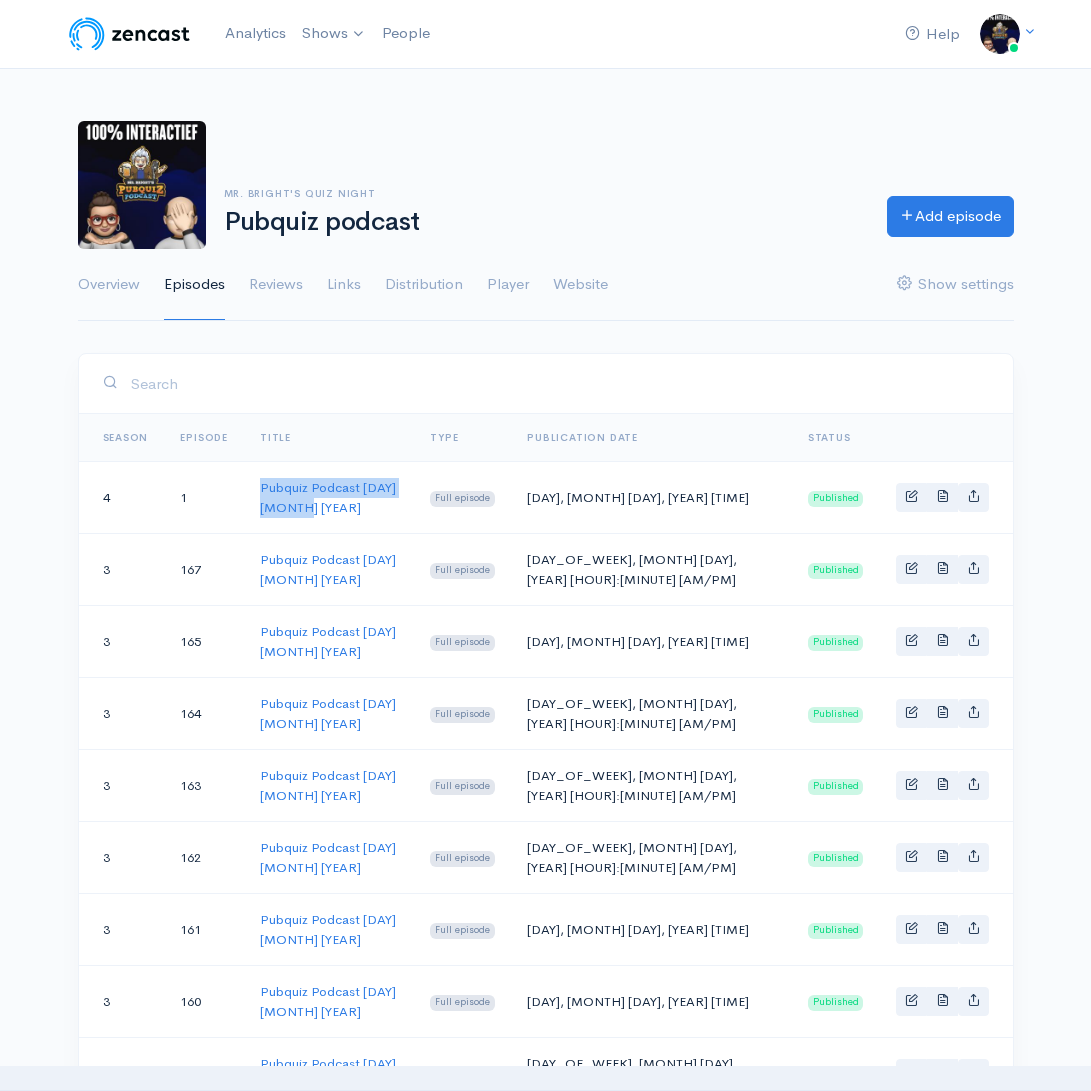 drag, startPoint x: 440, startPoint y: 487, endPoint x: 273, endPoint y: 481, distance: 167.10774 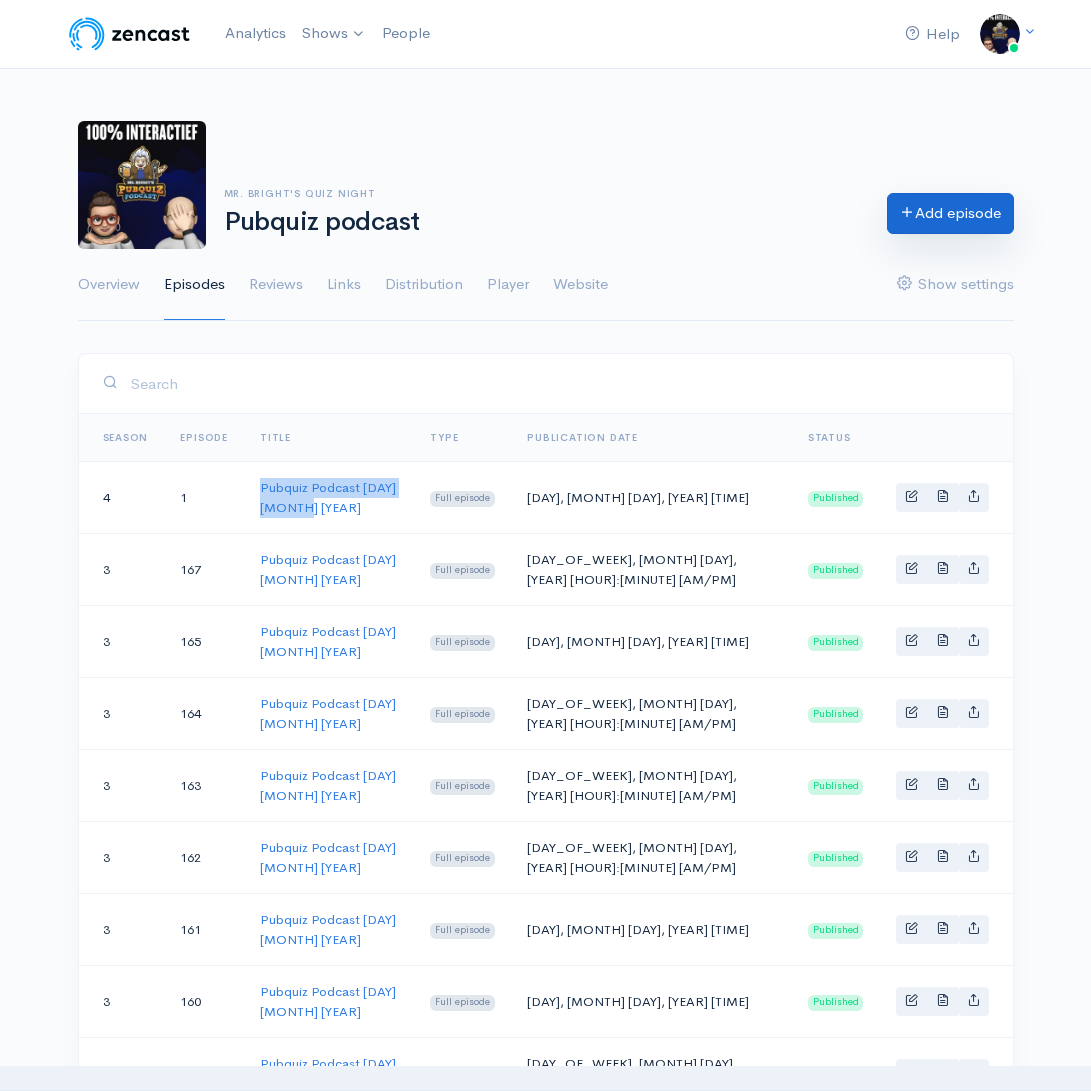 click at bounding box center (907, 211) 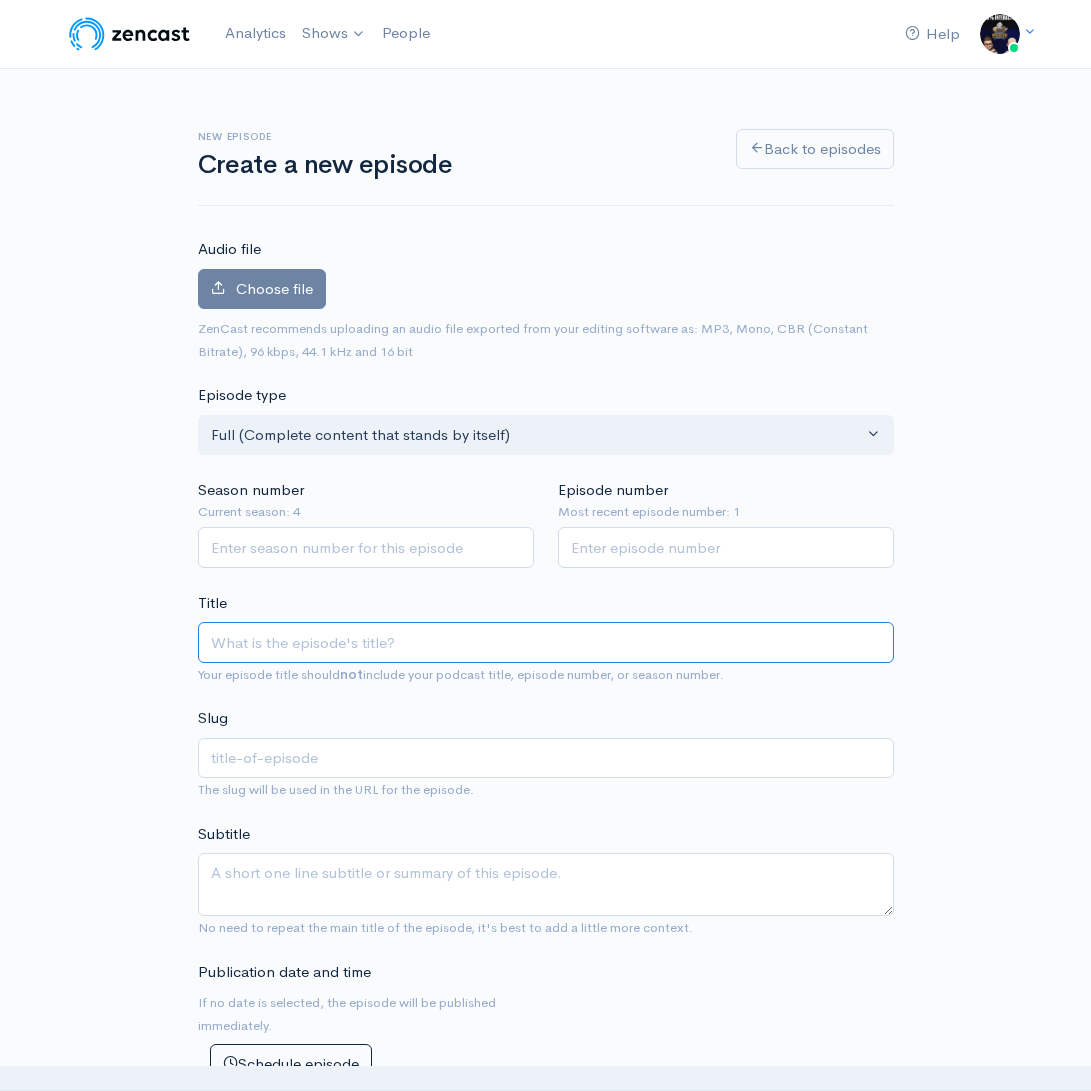 scroll, scrollTop: 0, scrollLeft: 0, axis: both 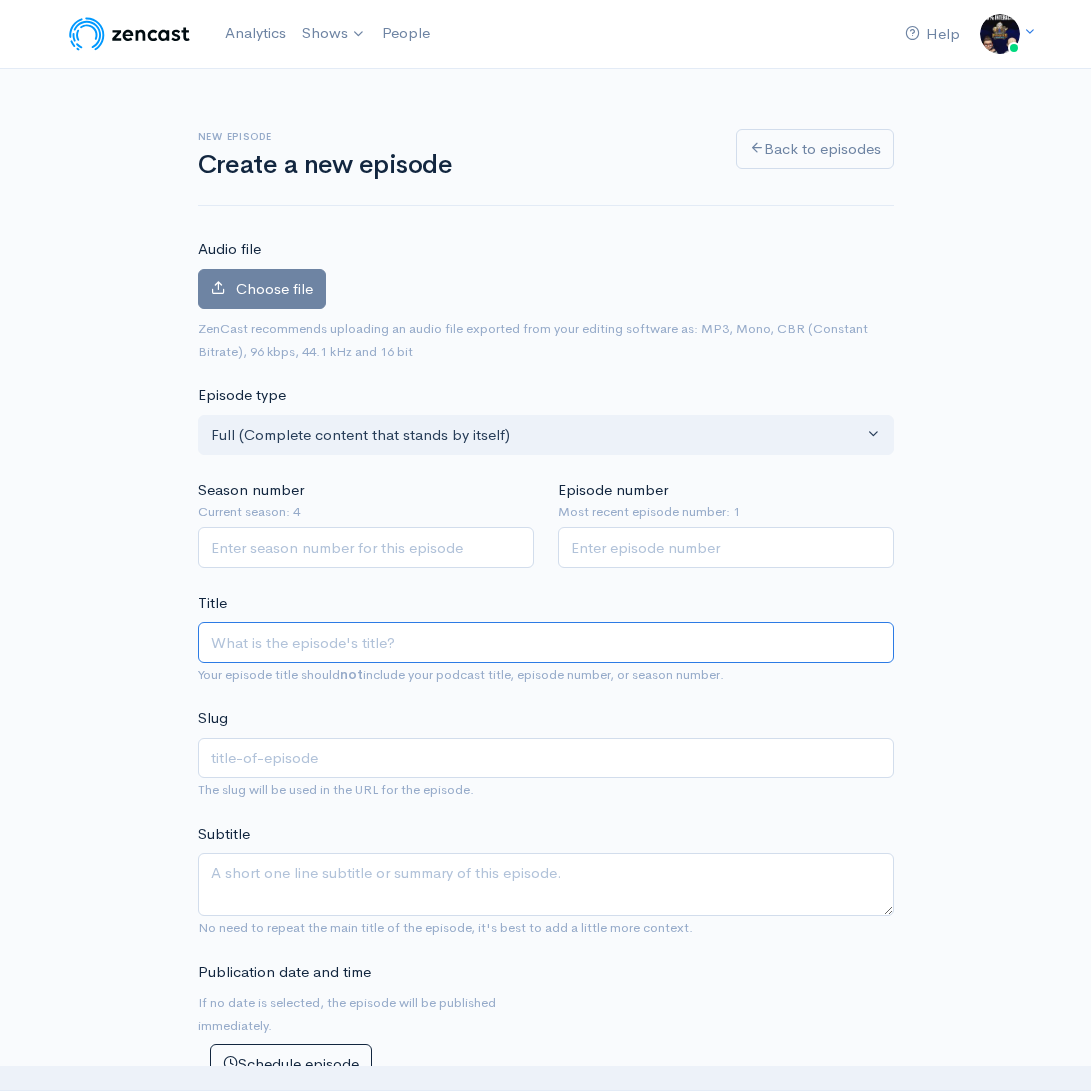 paste on "Pubquiz Podcast [DAY] [MONTH] [YEAR]" 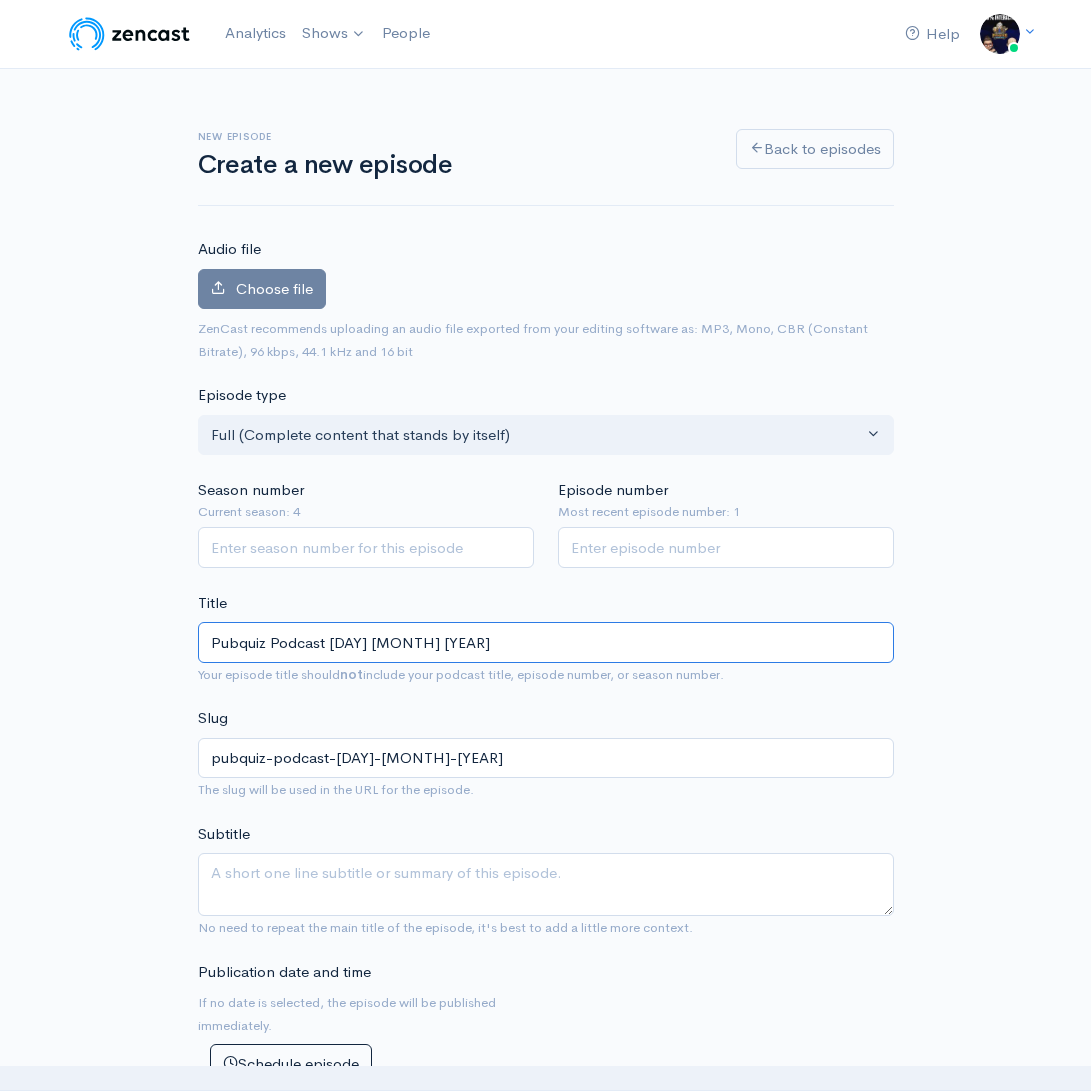 drag, startPoint x: 371, startPoint y: 636, endPoint x: 329, endPoint y: 633, distance: 42.107006 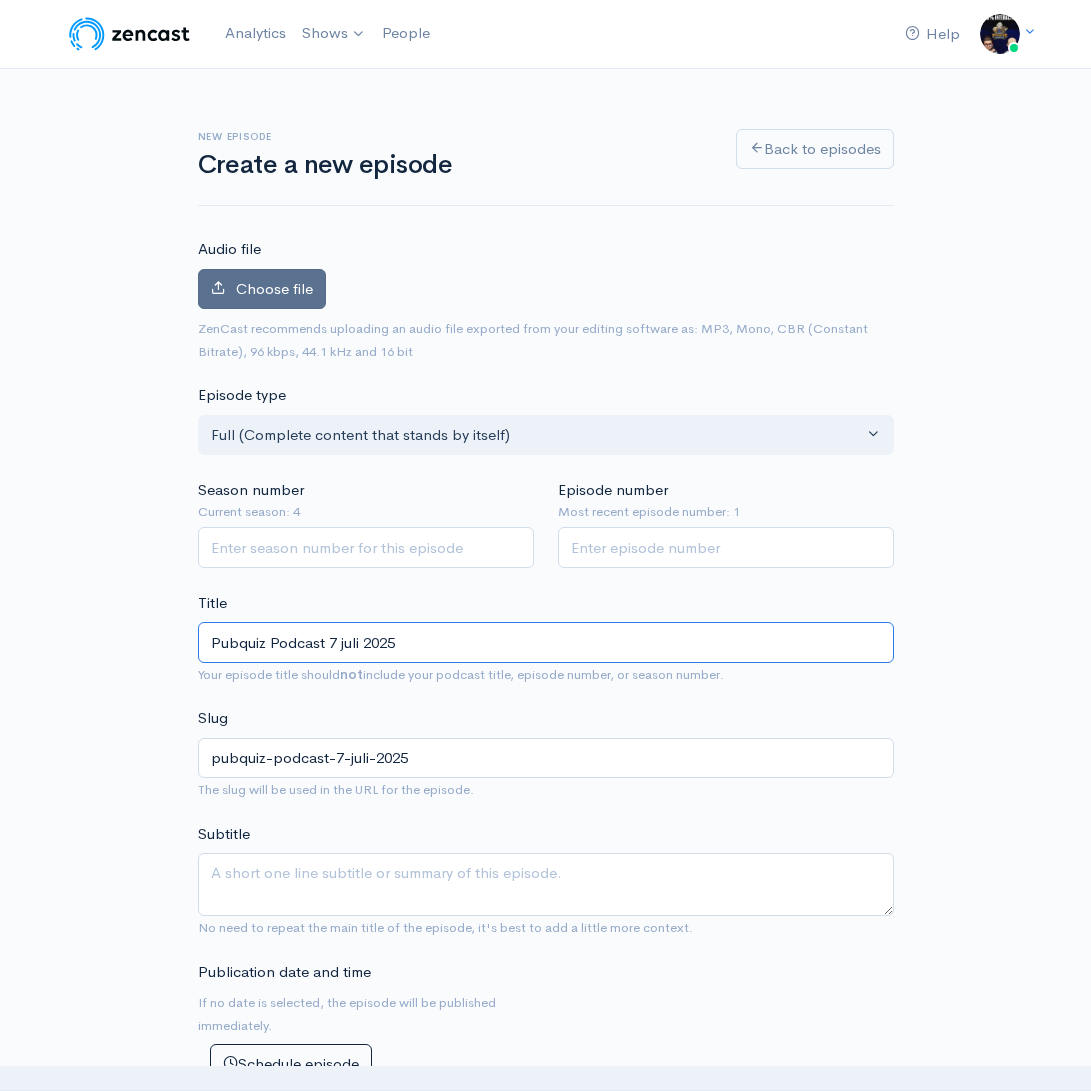 type on "Pubquiz Podcast 7 juli 2025" 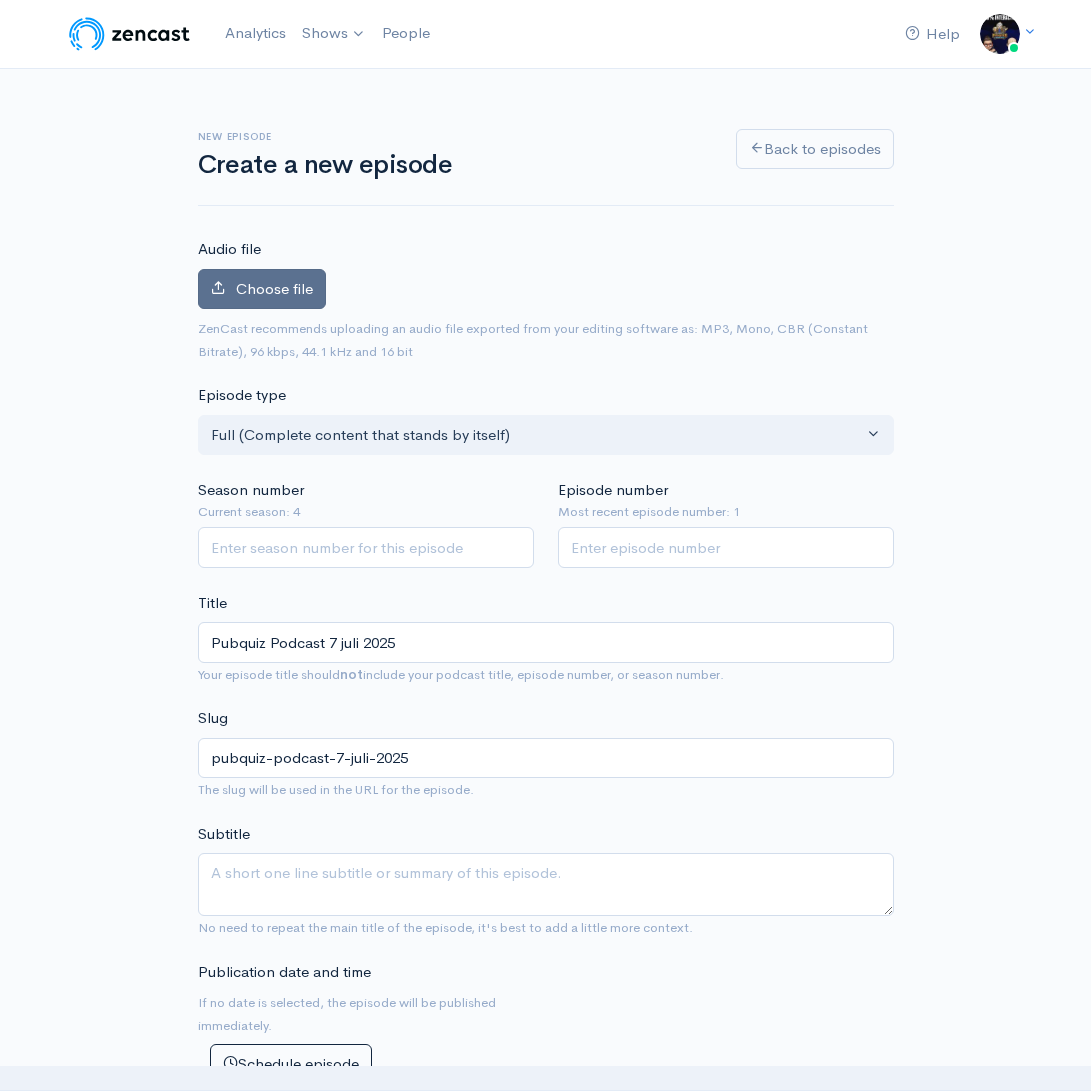 click on "Choose file" at bounding box center (262, 289) 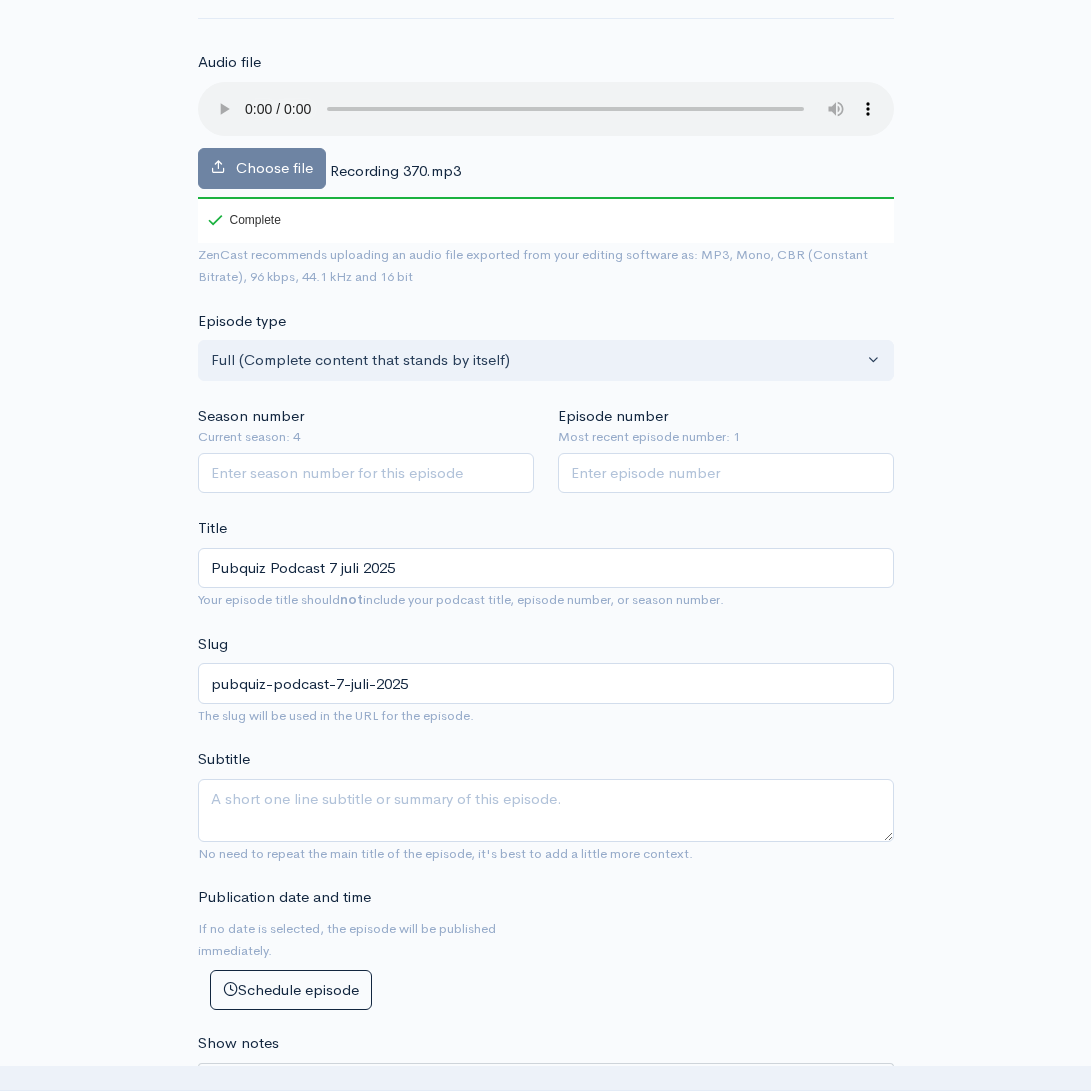 scroll, scrollTop: 282, scrollLeft: 0, axis: vertical 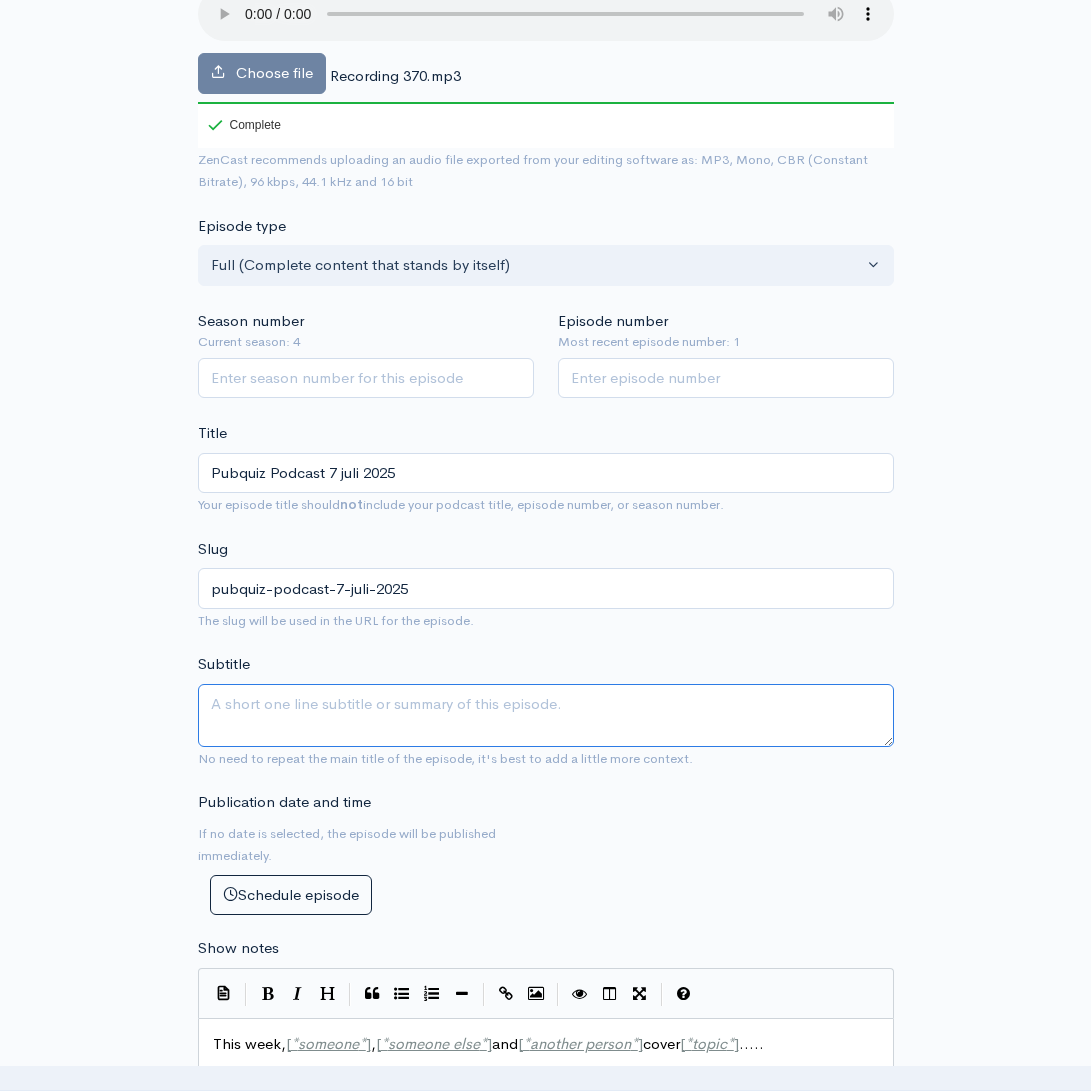 click on "Subtitle" at bounding box center [546, 715] 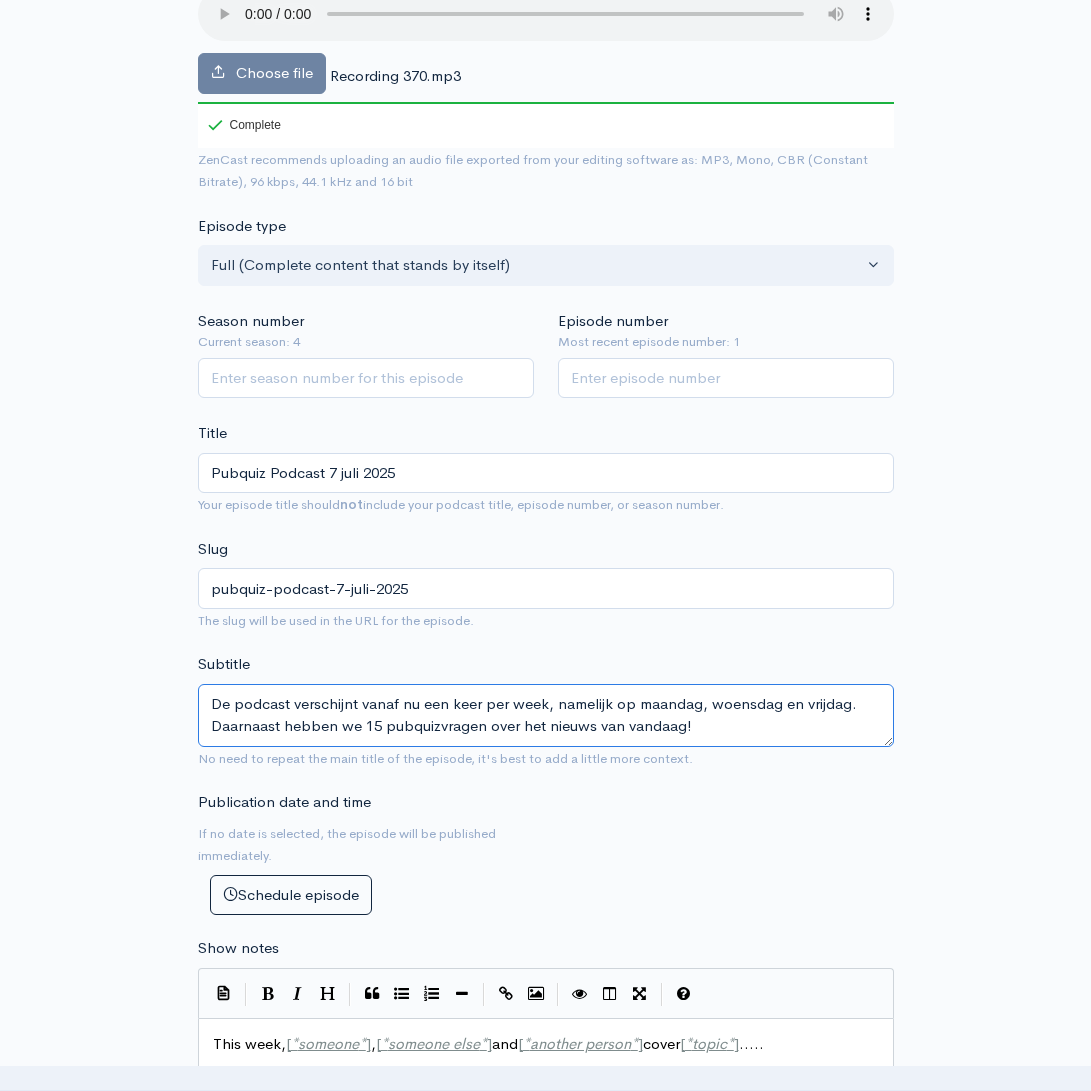 drag, startPoint x: 701, startPoint y: 675, endPoint x: 866, endPoint y: 670, distance: 165.07574 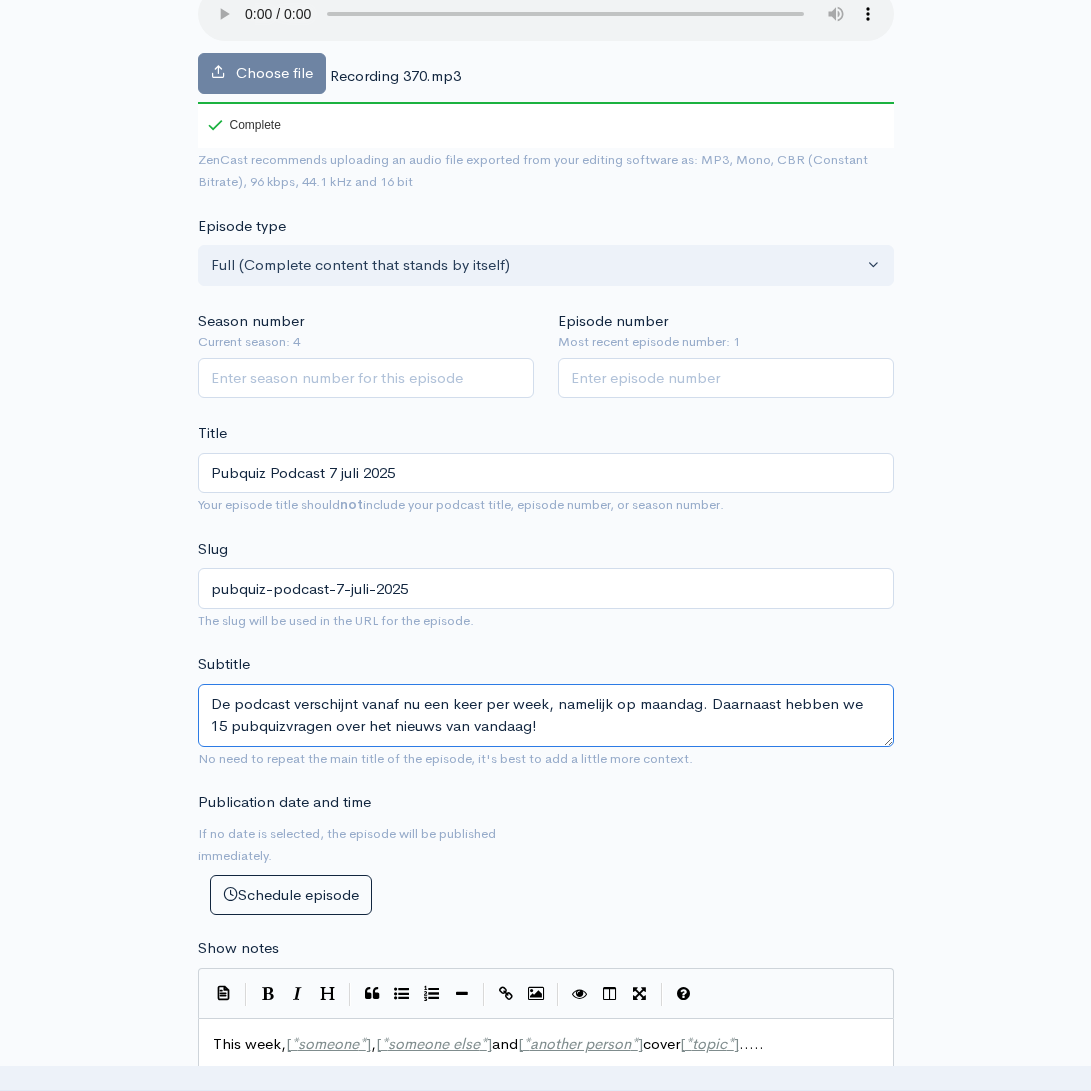 click on "De podcast verschijnt vanaf nu een keer per week, namelijk op maandag. Daarnaast hebben we 15 pubquizvragen over het nieuws van vandaag!" at bounding box center [546, 715] 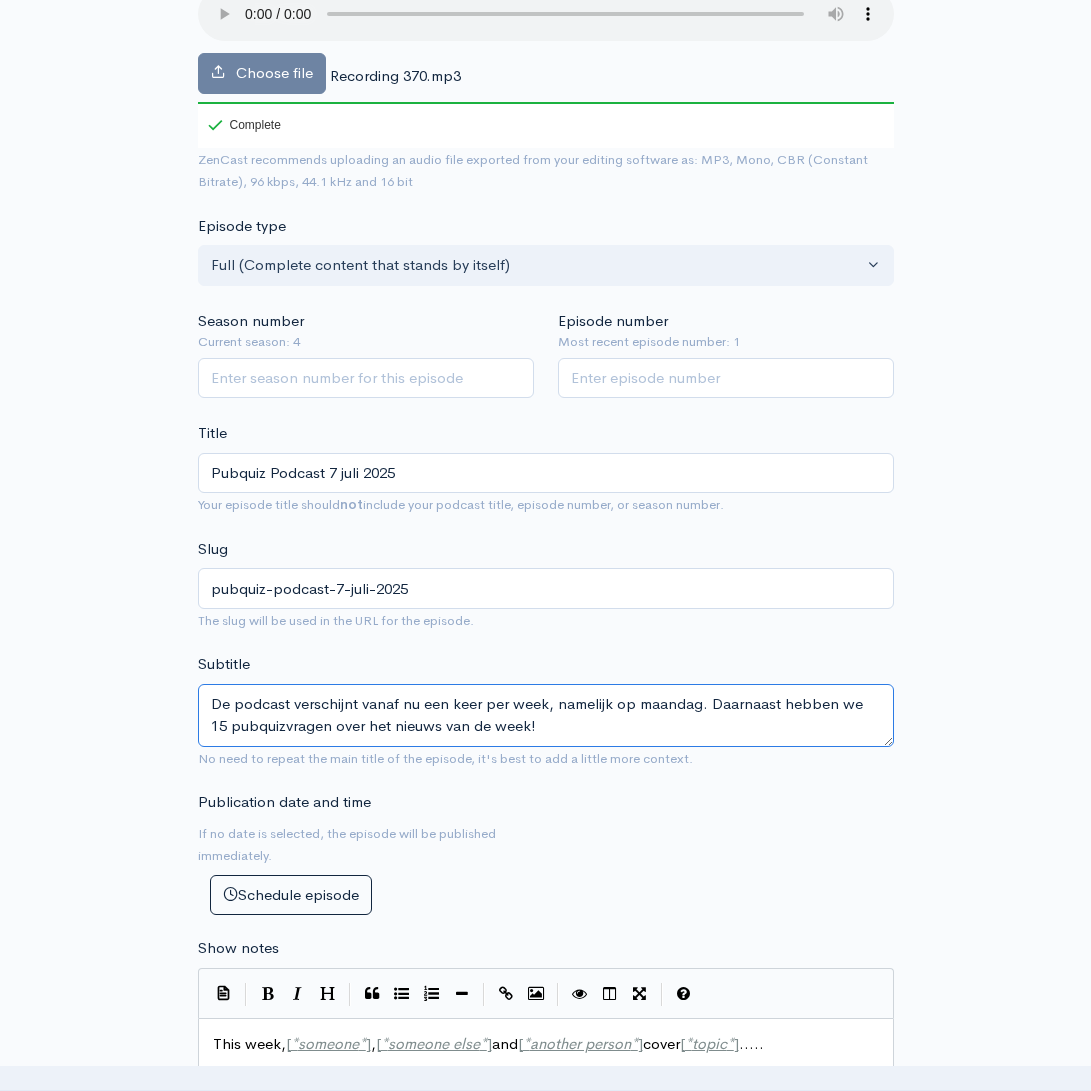drag, startPoint x: 519, startPoint y: 701, endPoint x: 168, endPoint y: 674, distance: 352.03693 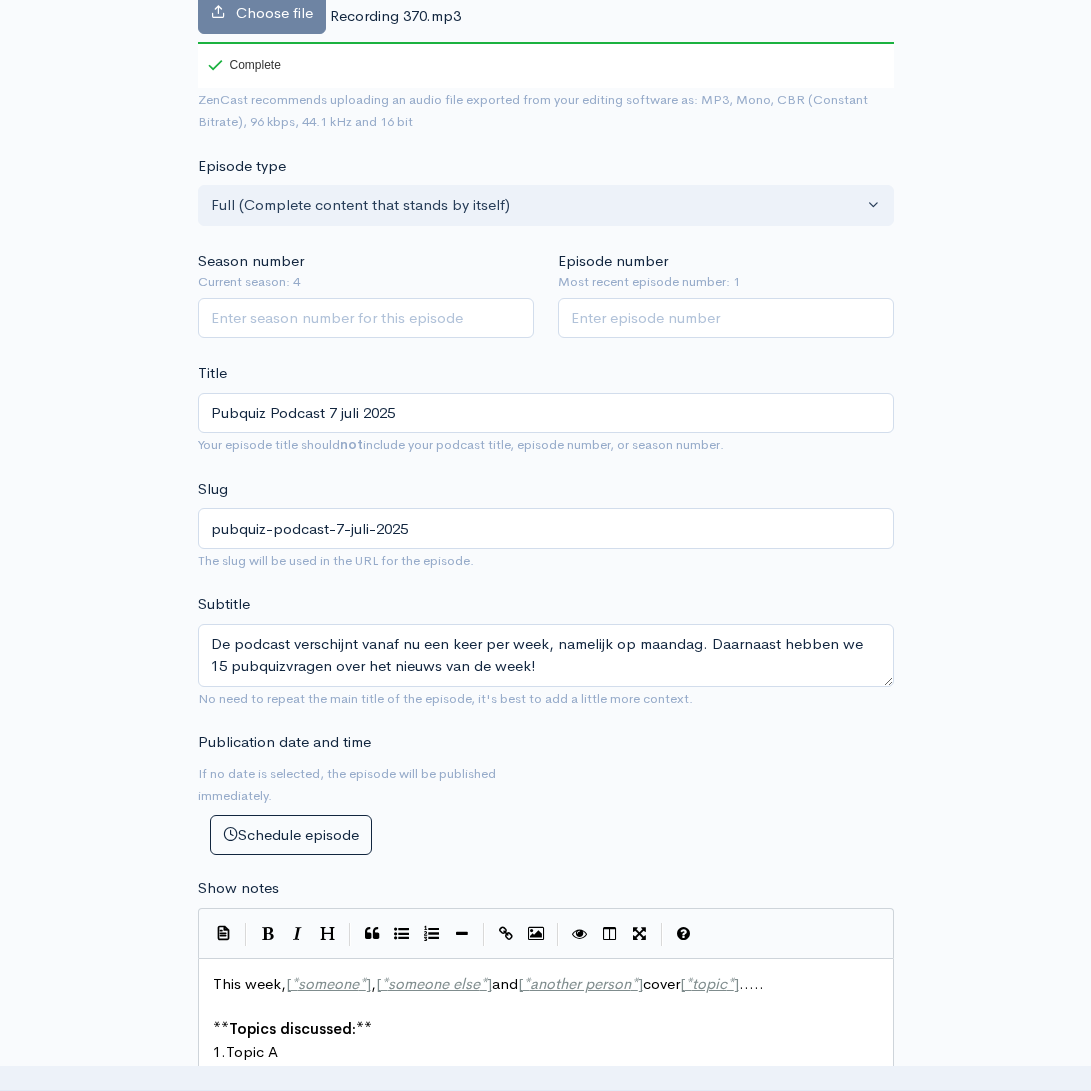 scroll, scrollTop: 524, scrollLeft: 0, axis: vertical 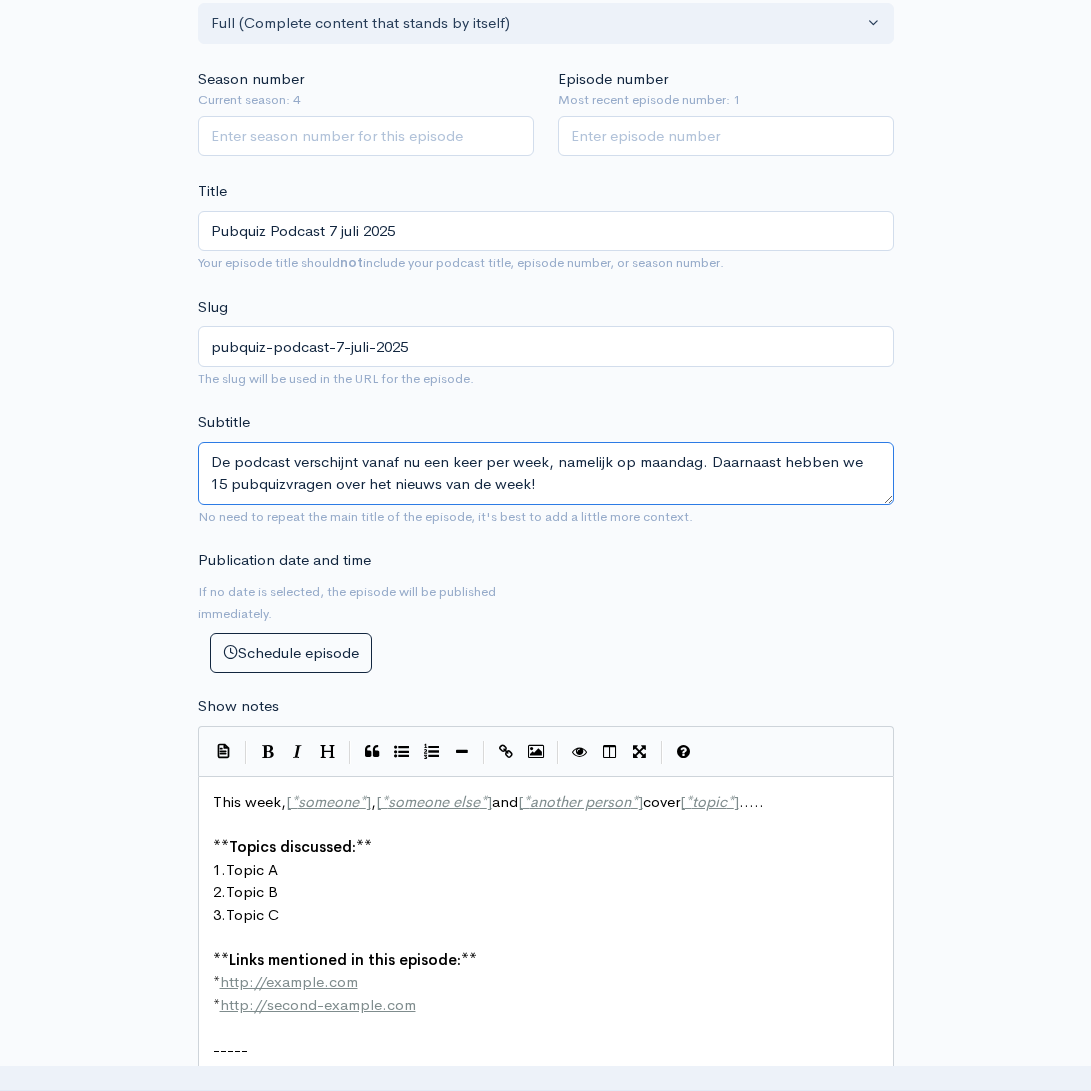 type on "De podcast verschijnt vanaf nu een keer per week, namelijk op maandag. Daarnaast hebben we 15 pubquizvragen over het nieuws van de week!" 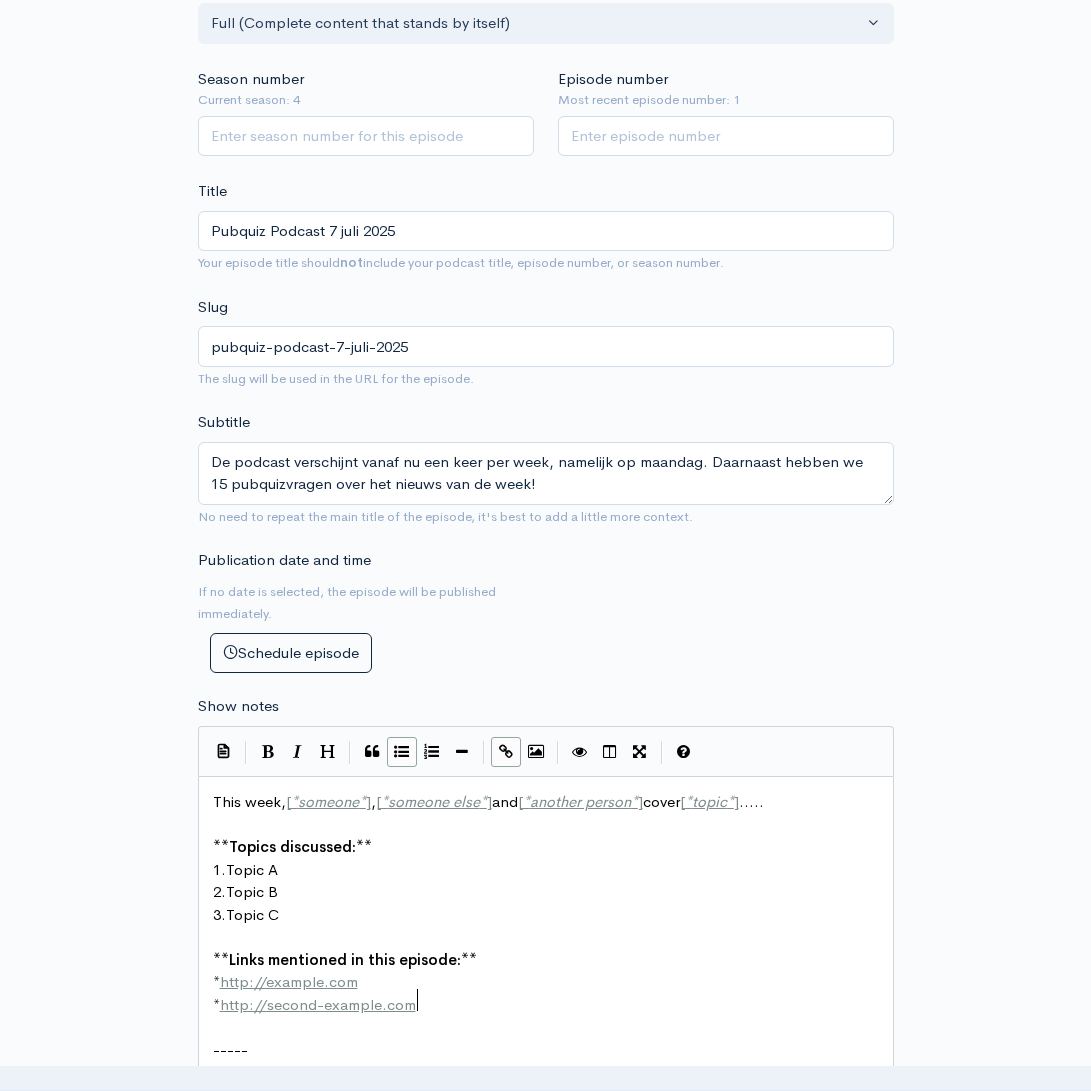 click on "* http://[DOMAIN].com" at bounding box center (553, 1005) 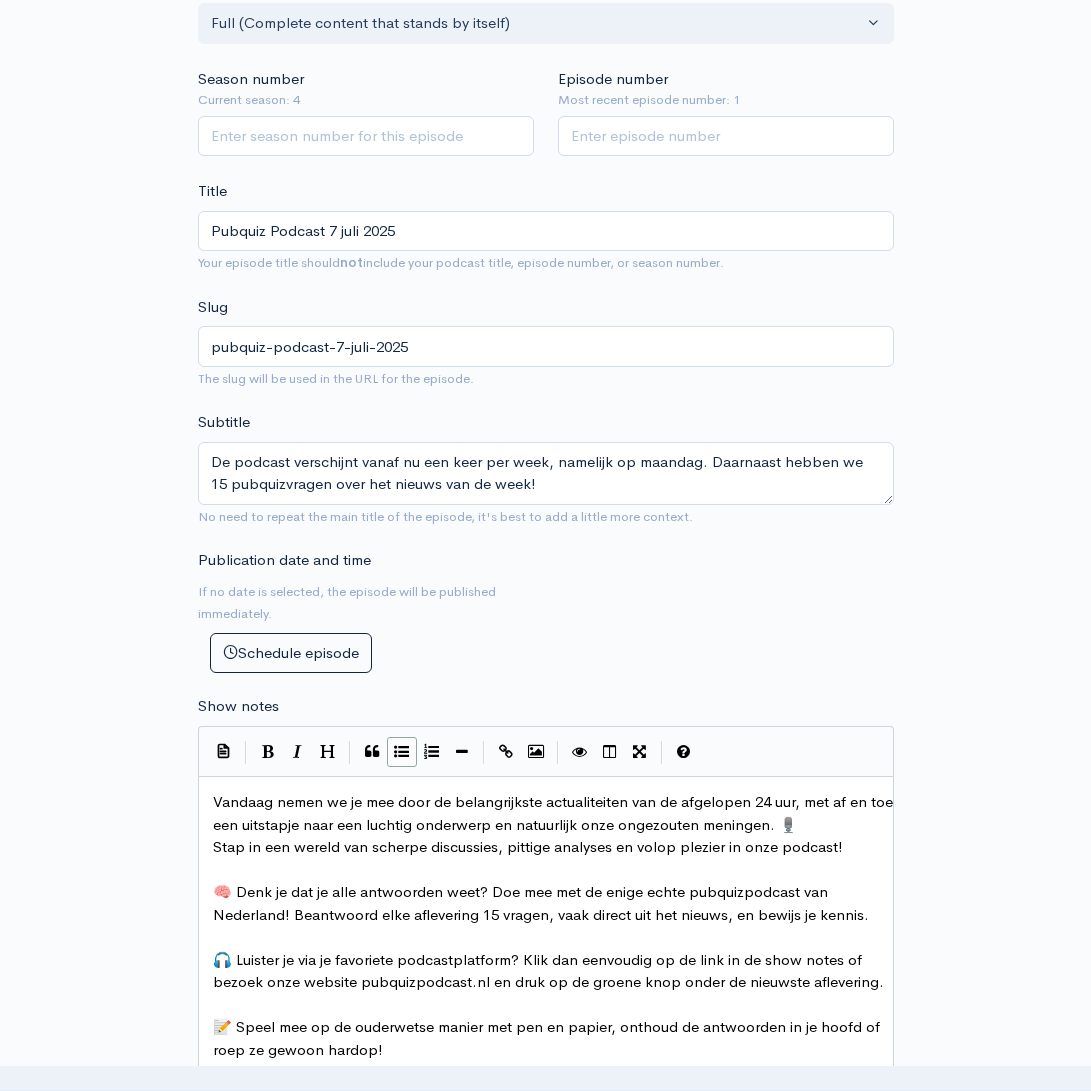 scroll, scrollTop: 0, scrollLeft: 0, axis: both 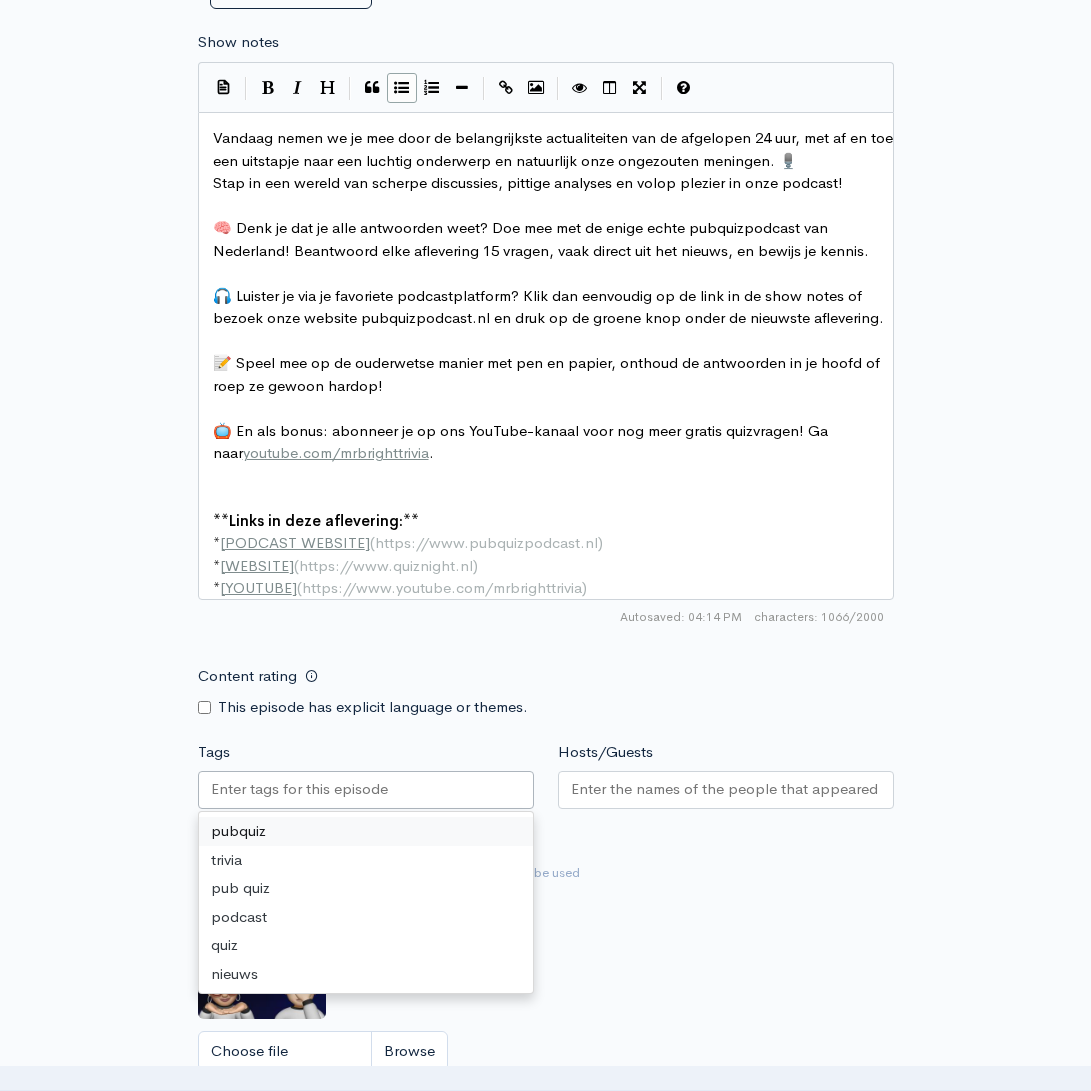 click on "Tags" at bounding box center (301, 789) 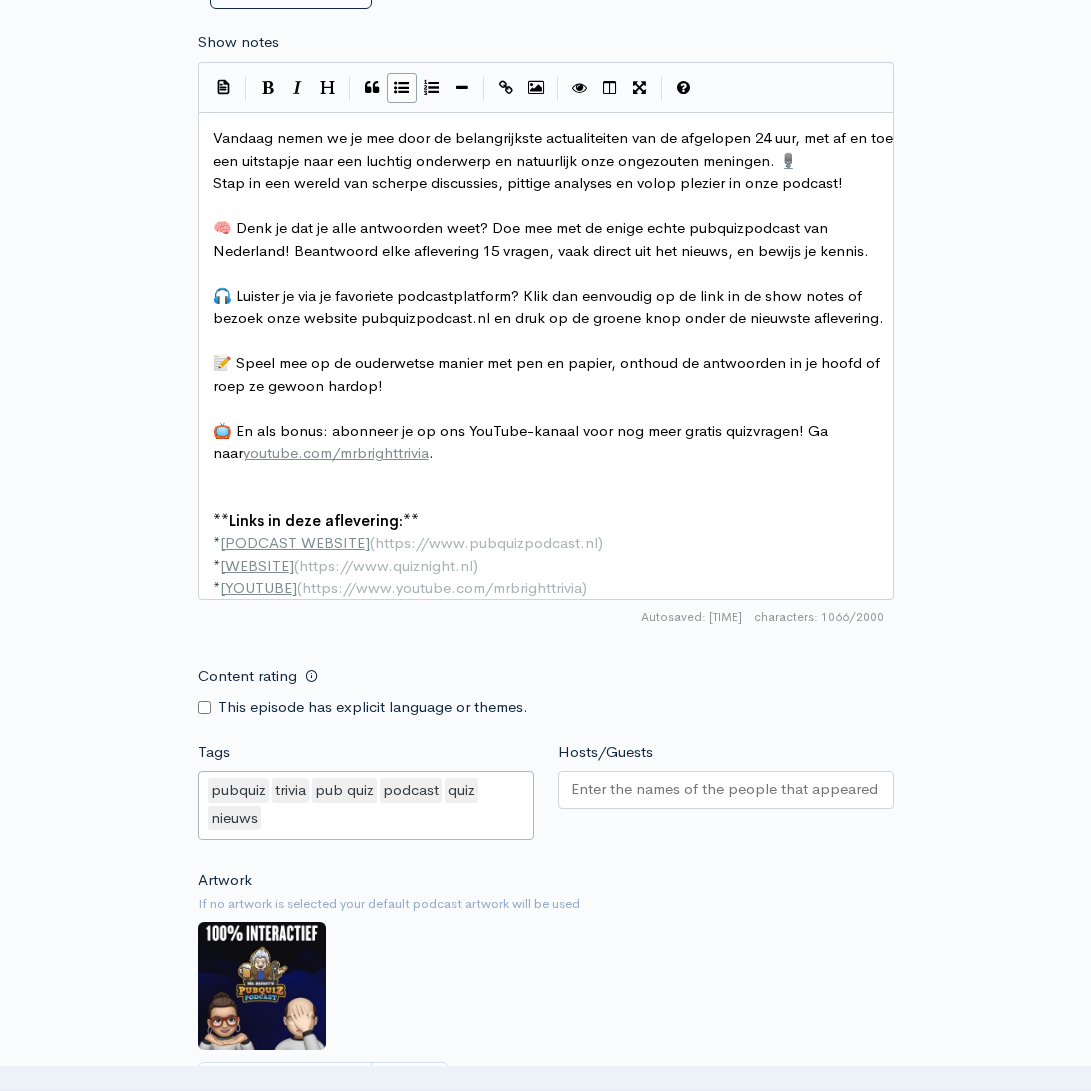click on "Hosts/Guests" at bounding box center [726, 789] 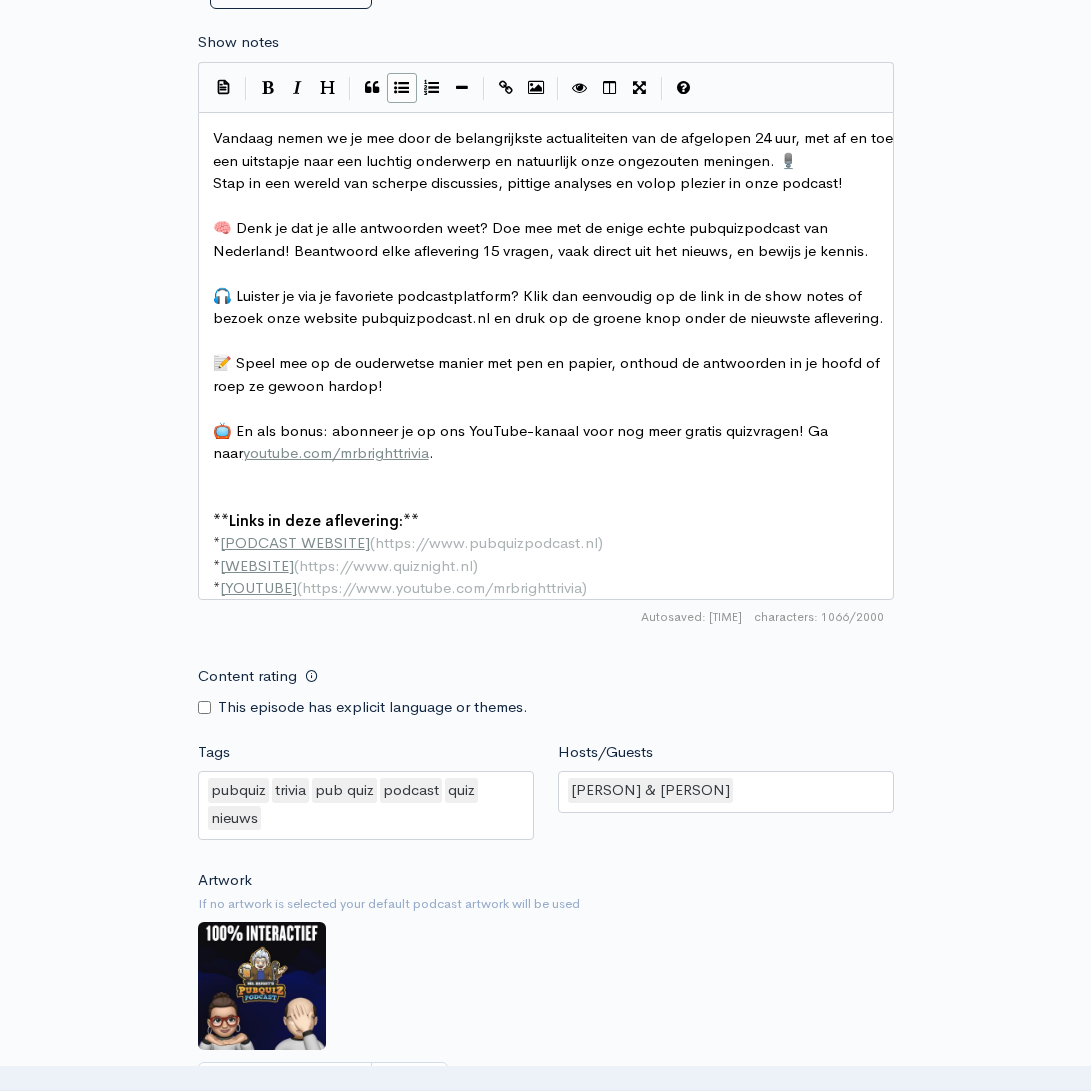 click on "Choose file" at bounding box center (323, 1082) 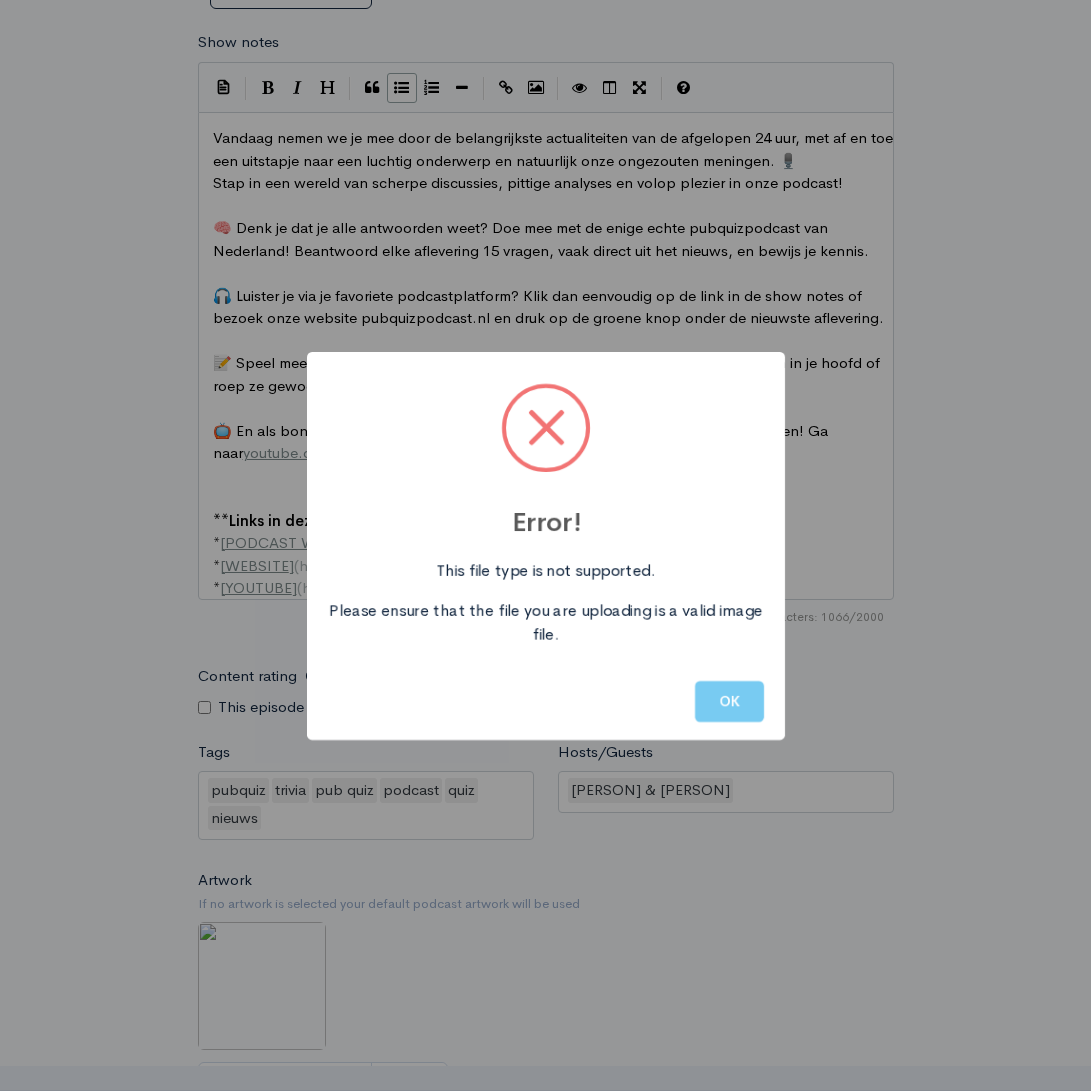 click on "OK" at bounding box center [729, 701] 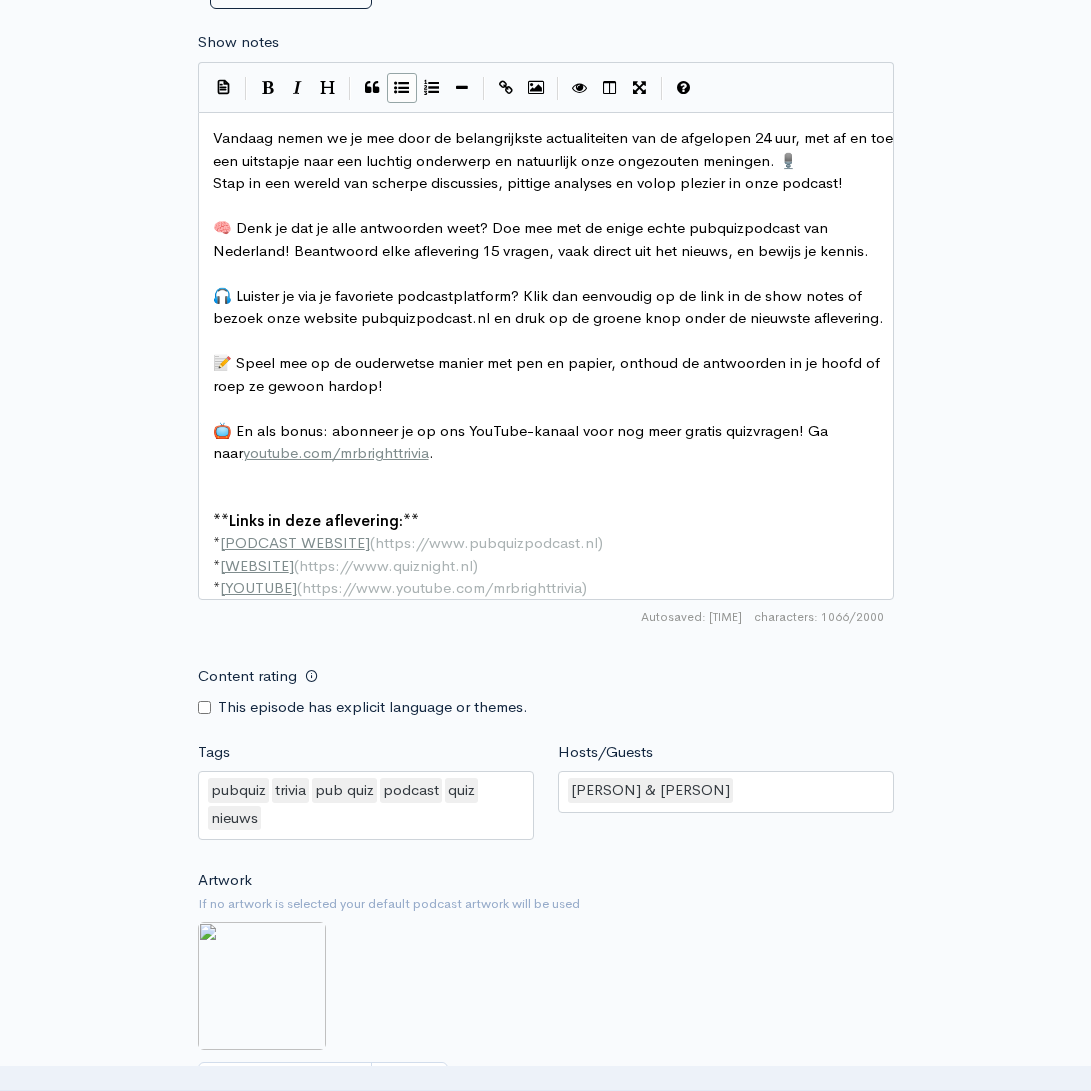 scroll, scrollTop: 1444, scrollLeft: 0, axis: vertical 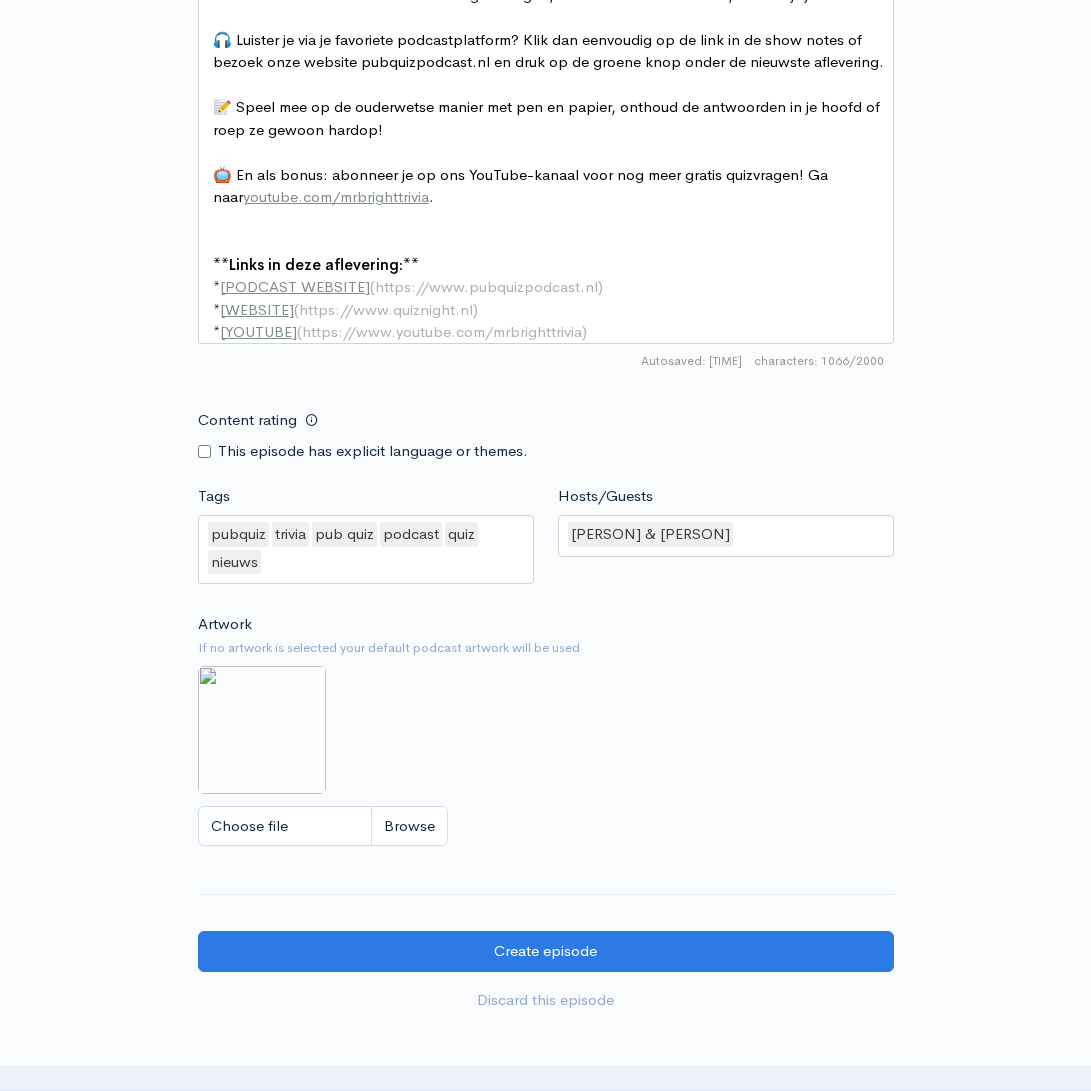 click on "Choose file" at bounding box center [323, 826] 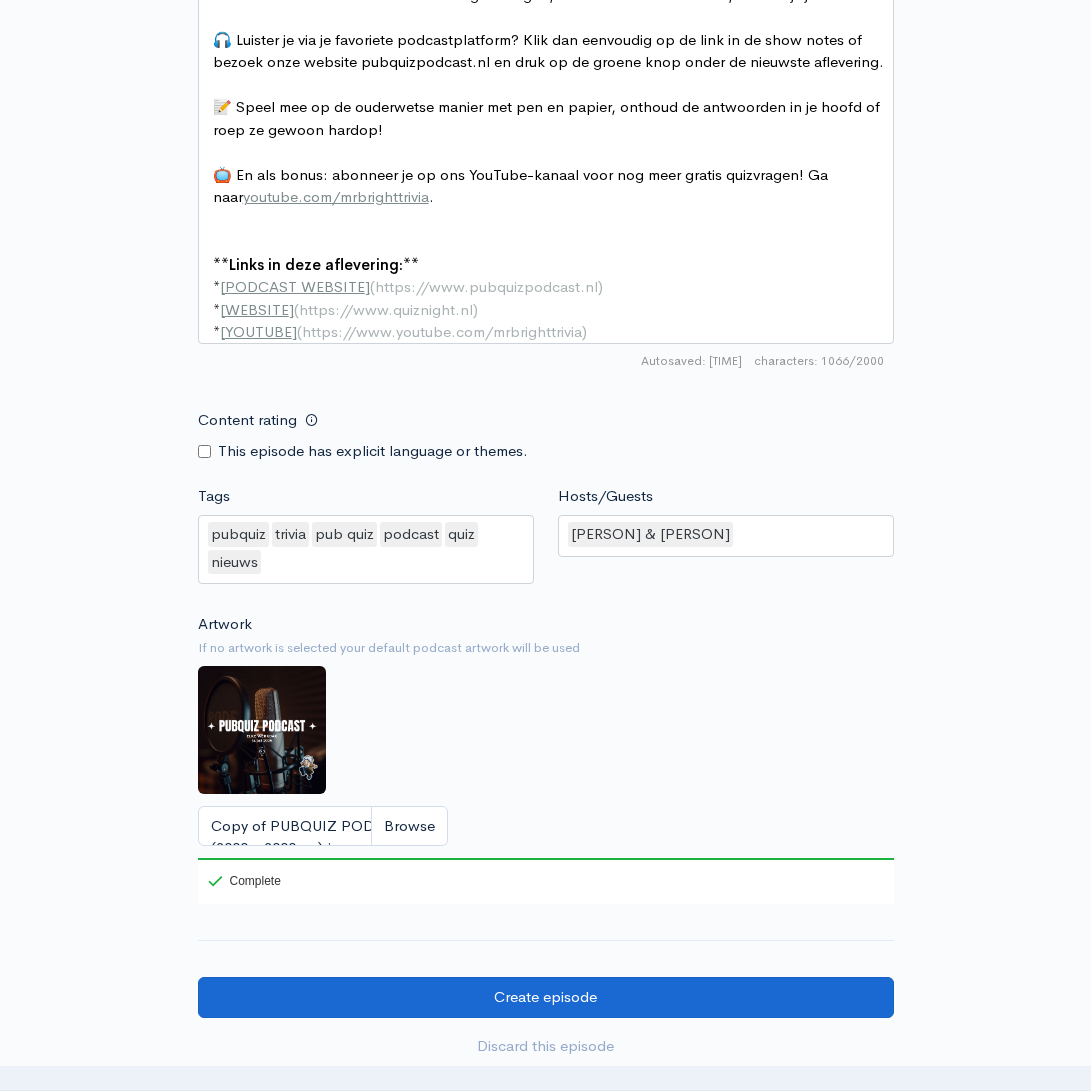 click on "Create episode" at bounding box center (546, 997) 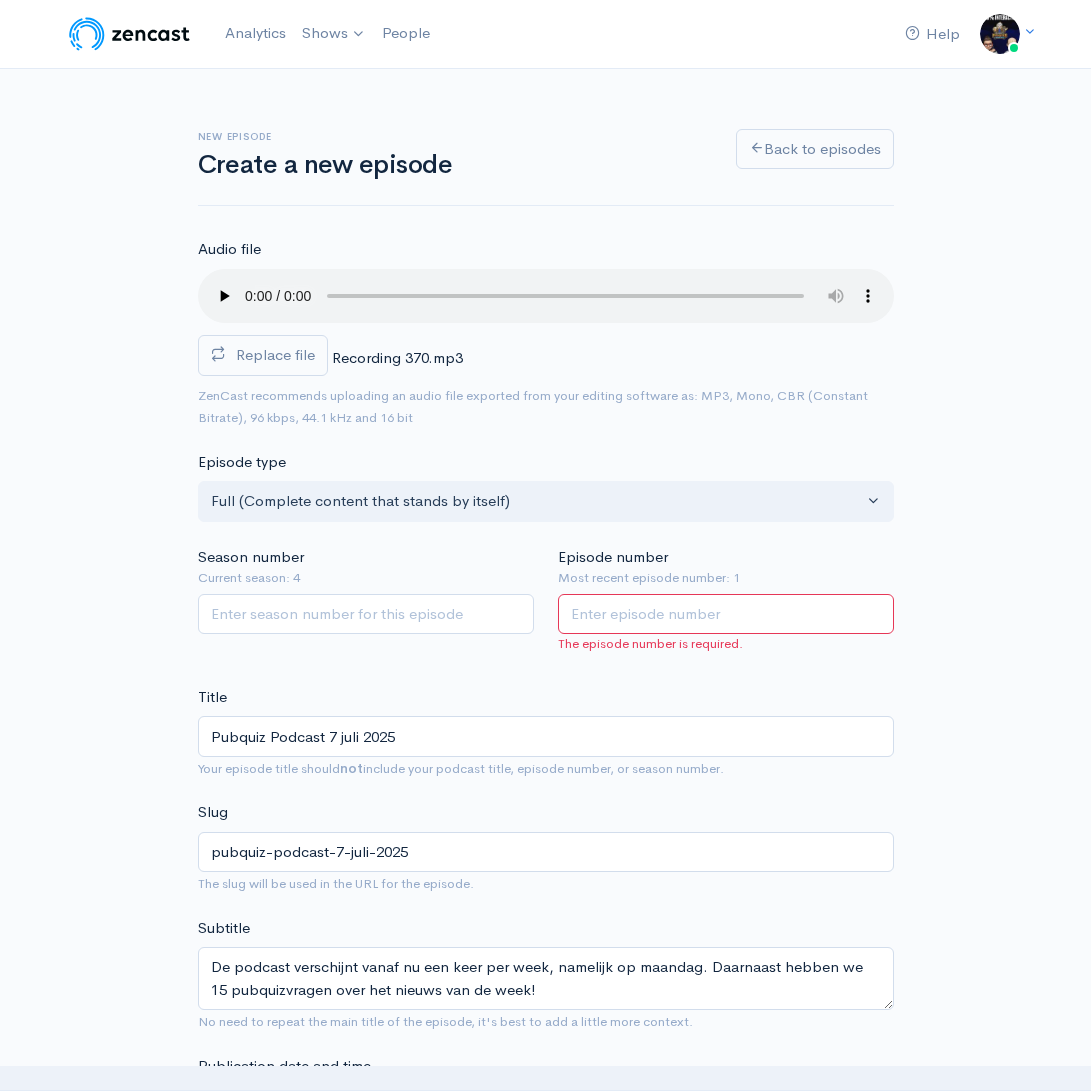 scroll, scrollTop: 0, scrollLeft: 0, axis: both 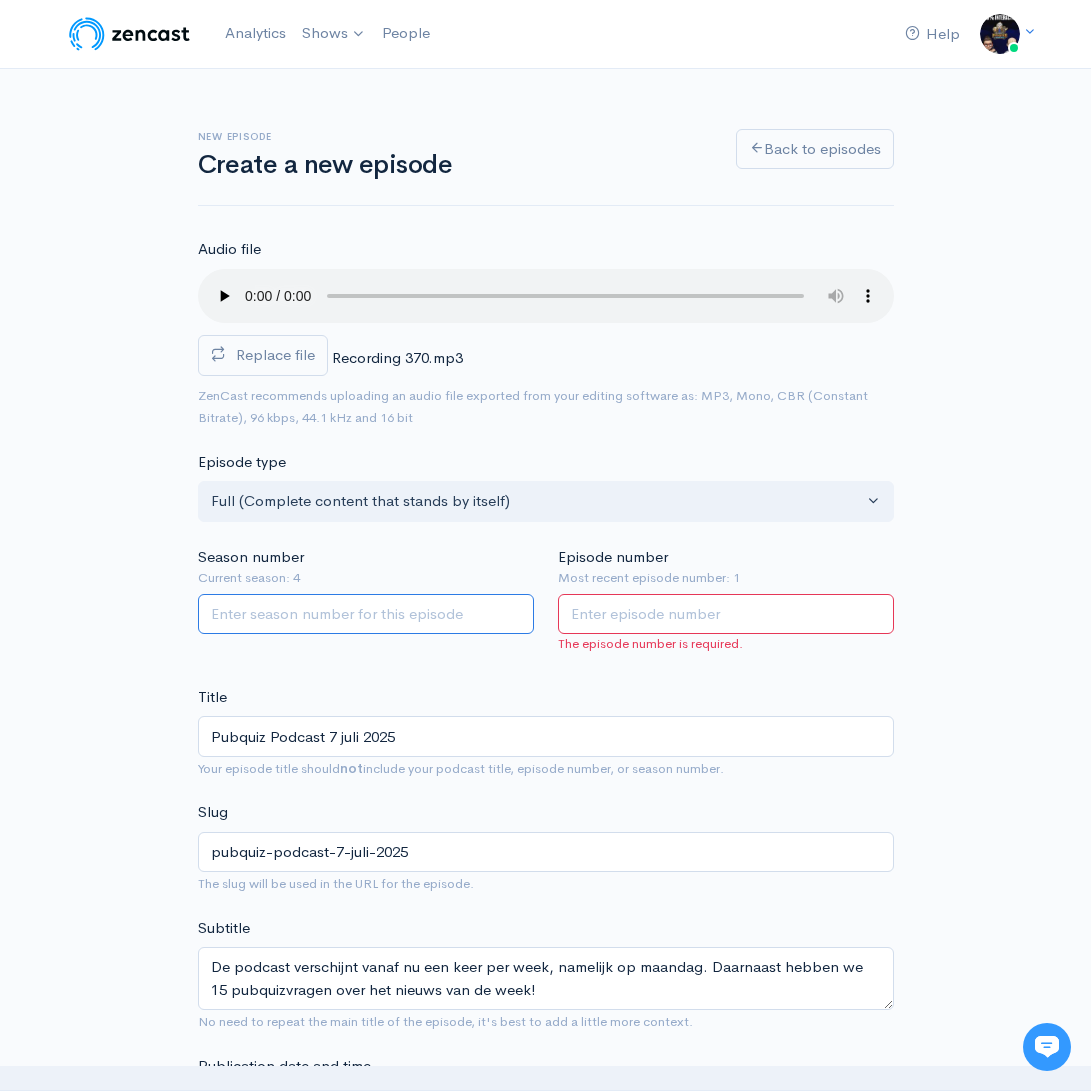 click on "Season number" at bounding box center (366, 614) 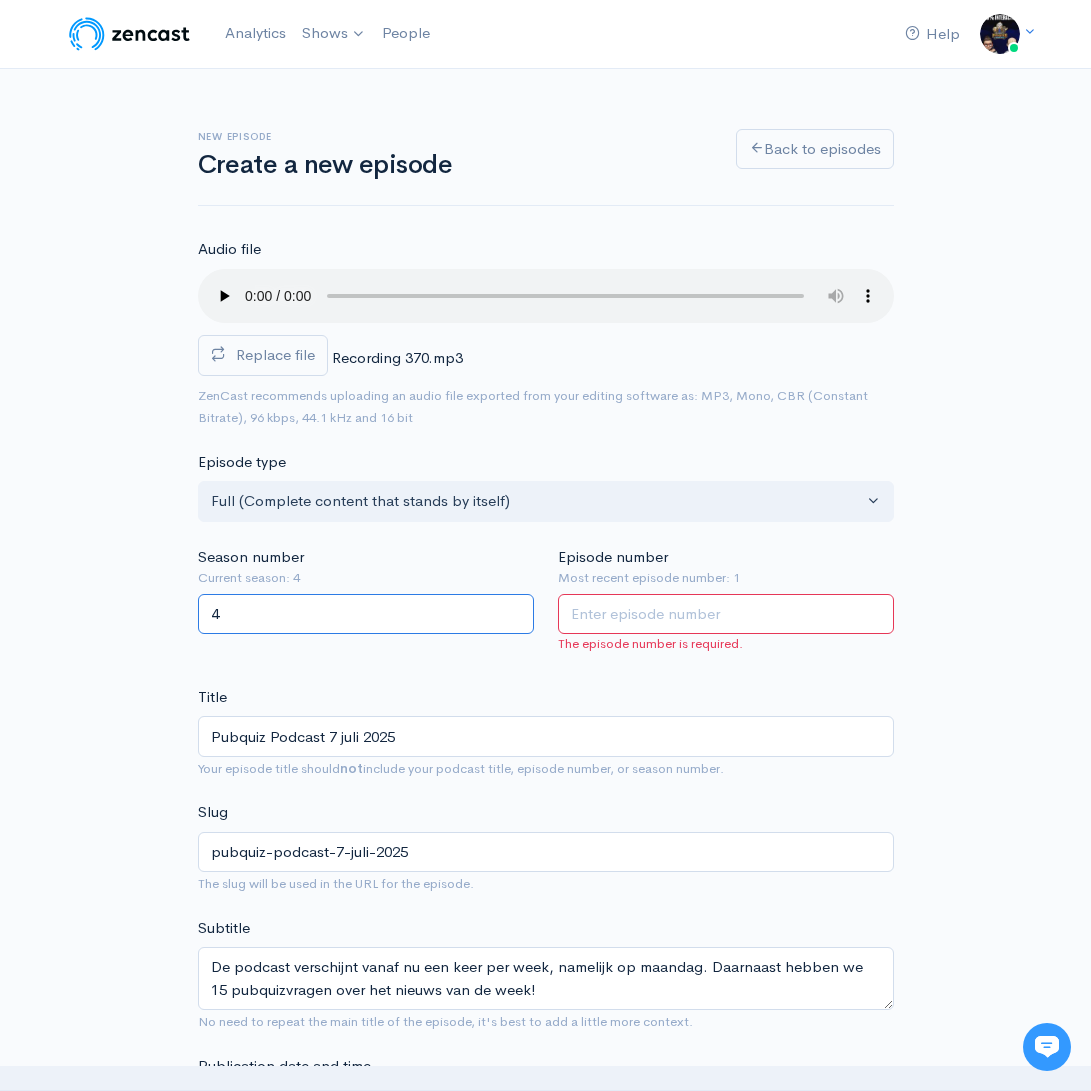 type on "4" 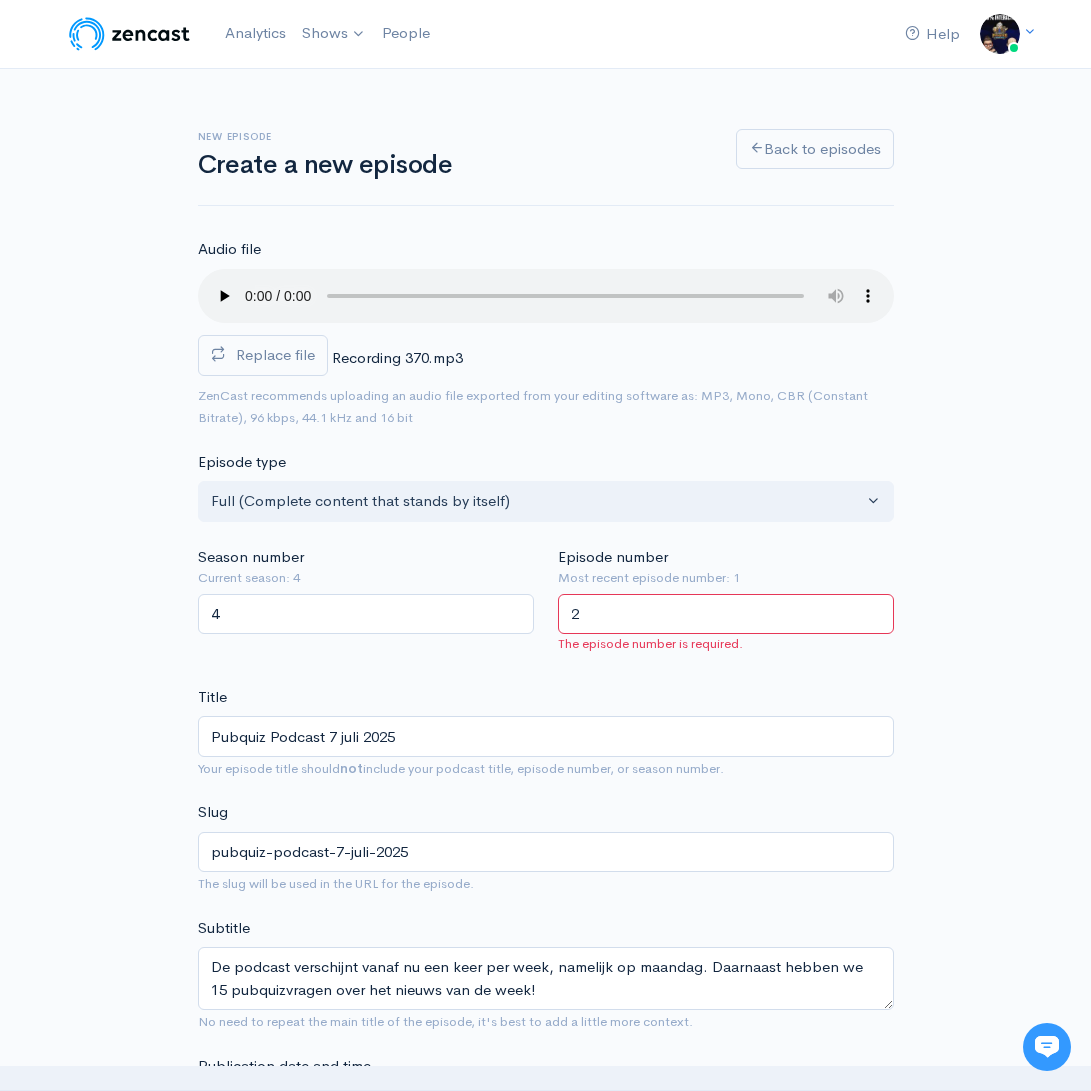 type on "2" 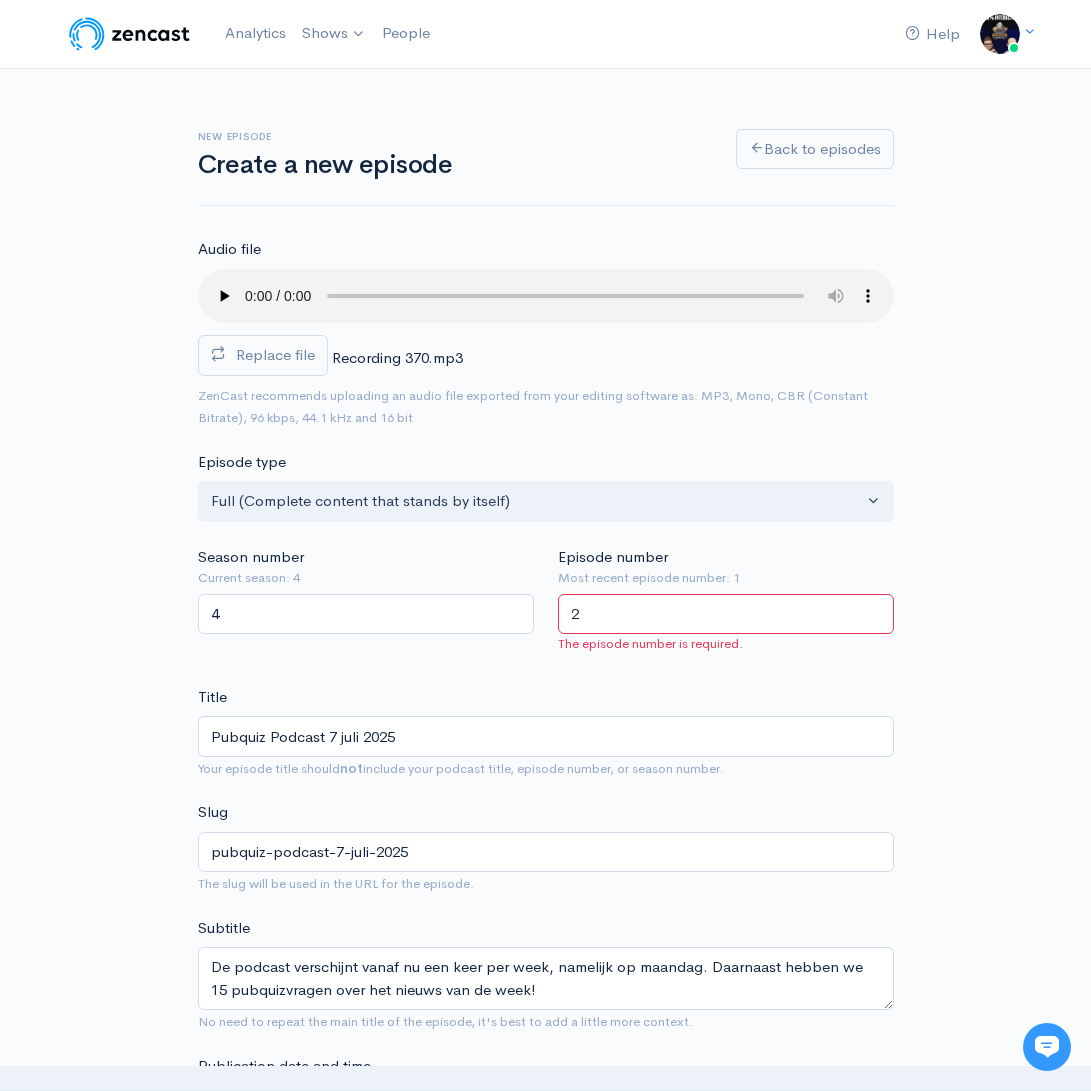 click on "New episode
Create a new episode
Back to episodes
Audio file       Replace file     Recording 370.mp3                 0     ZenCast recommends uploading an audio file exported from your editing
software as: MP3, Mono, CBR (Constant Bitrate), 96 kbps, 44.1 kHz and 16 bit   Episode type   Full (Complete content that stands by itself) Trailer (a short, promotional piece of content that represents a preview for a show) Bonus (extra content for a show (for example, behind the scenes information or interviews with the cast) Full (Complete content that stands by itself)     Season number   Current season: 4   4   Episode number   Most recent episode number: 1   2   The episode number is required.   Title   Pubquiz Podcast 7 juli 2025   Your episode title should  not  include your podcast
title, episode number, or season number.   Slug   pubquiz-podcast-7-juli-2025       Subtitle             ×" at bounding box center [546, 1269] 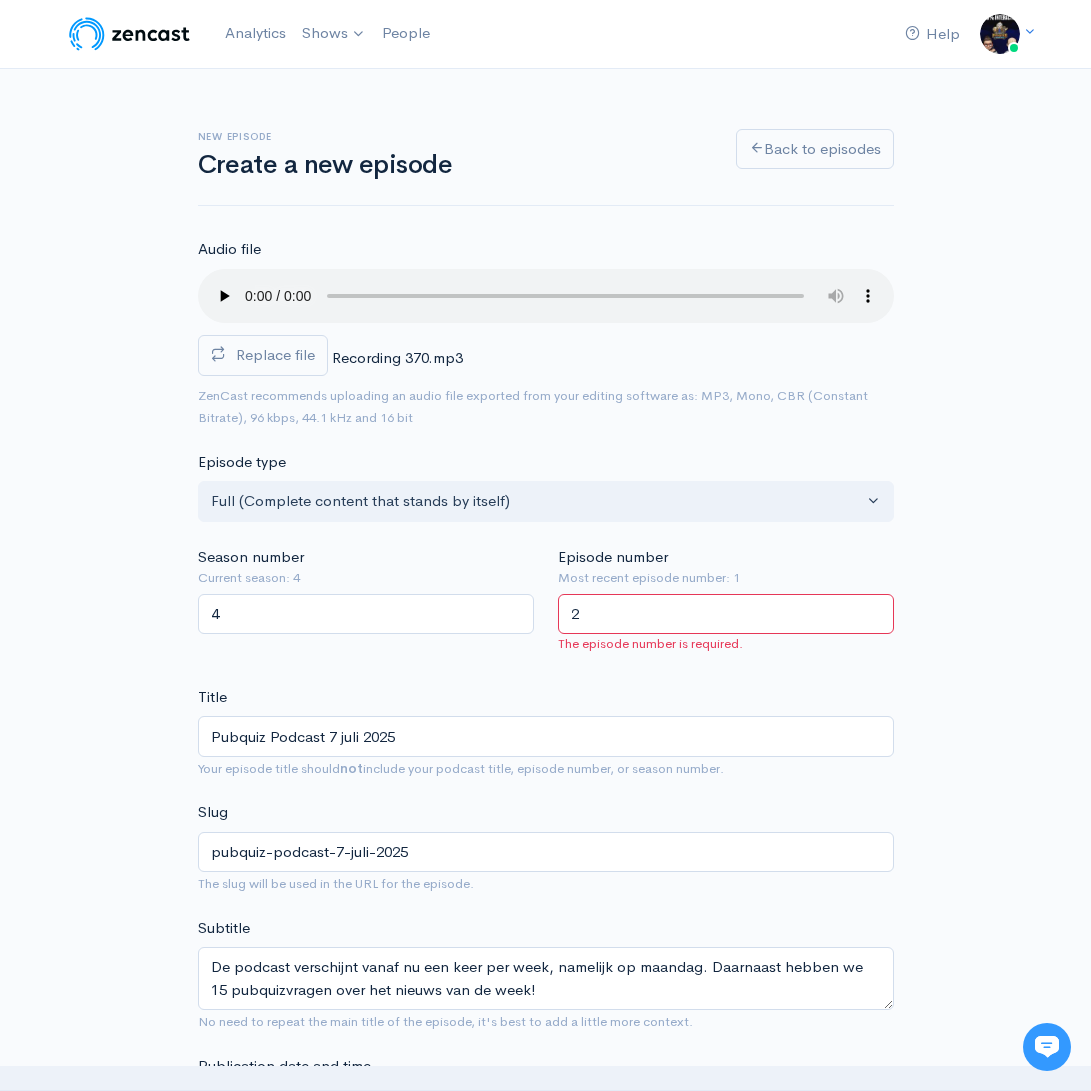 click on "Audio file       Replace file     Recording 370.mp3                 0     ZenCast recommends uploading an audio file exported from your editing
software as: MP3, Mono, CBR (Constant Bitrate), 96 kbps, 44.1 kHz and 16 bit   Episode type   Full (Complete content that stands by itself) Trailer (a short, promotional piece of content that represents a preview for a show) Bonus (extra content for a show (for example, behind the scenes information or interviews with the cast) Full (Complete content that stands by itself)     Season number   Current season: 4   4   Episode number   Most recent episode number: 1   2   The episode number is required.   Title   Pubquiz Podcast 7 juli 2025   Your episode title should  not  include your podcast
title, episode number, or season number.   Slug   pubquiz-podcast-7-juli-2025   The slug will be used in the URL for the episode.     Subtitle     No need to repeat the main title of the episode, it's best to add a little more context.   Publication date and time" at bounding box center (546, 1342) 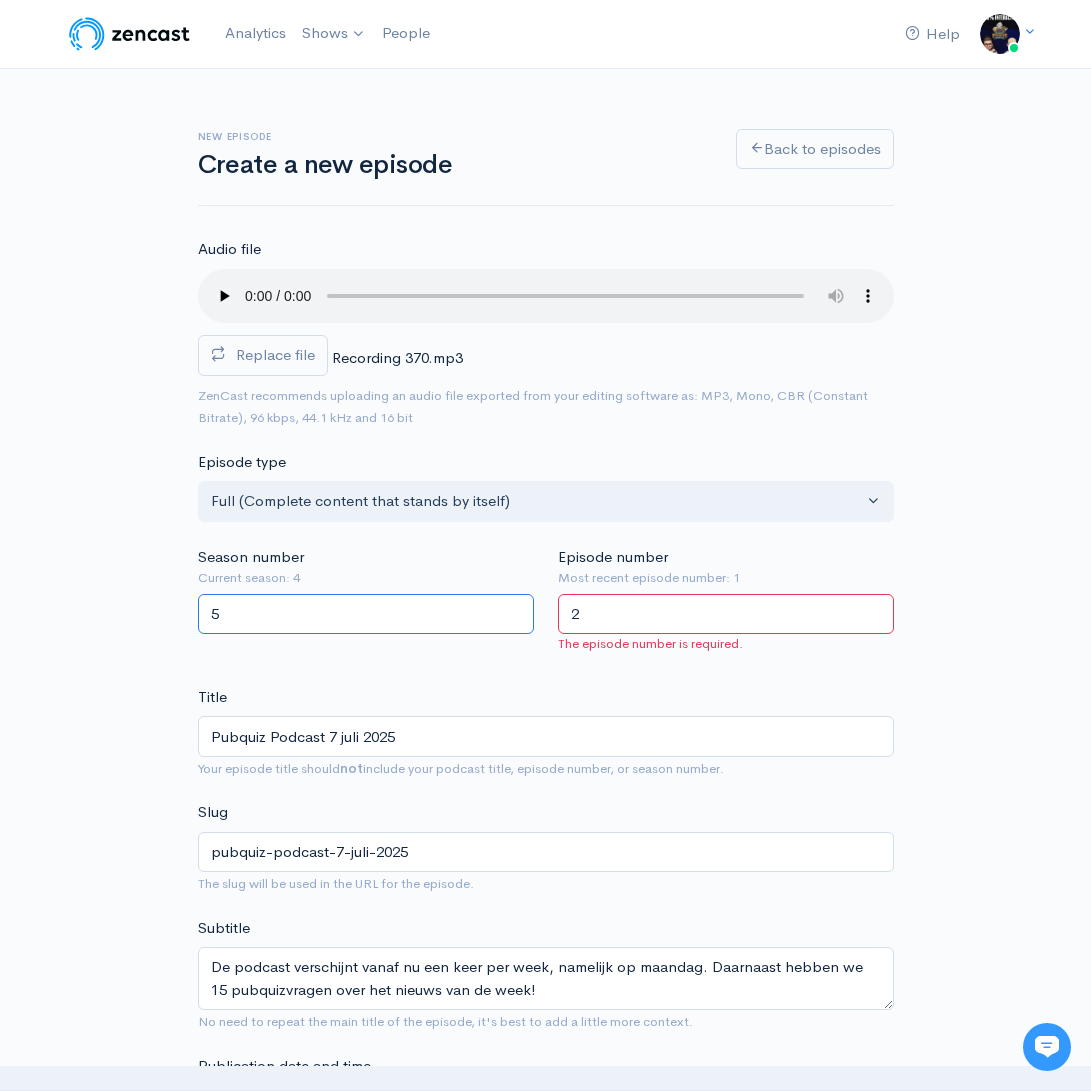 click on "5" at bounding box center [366, 614] 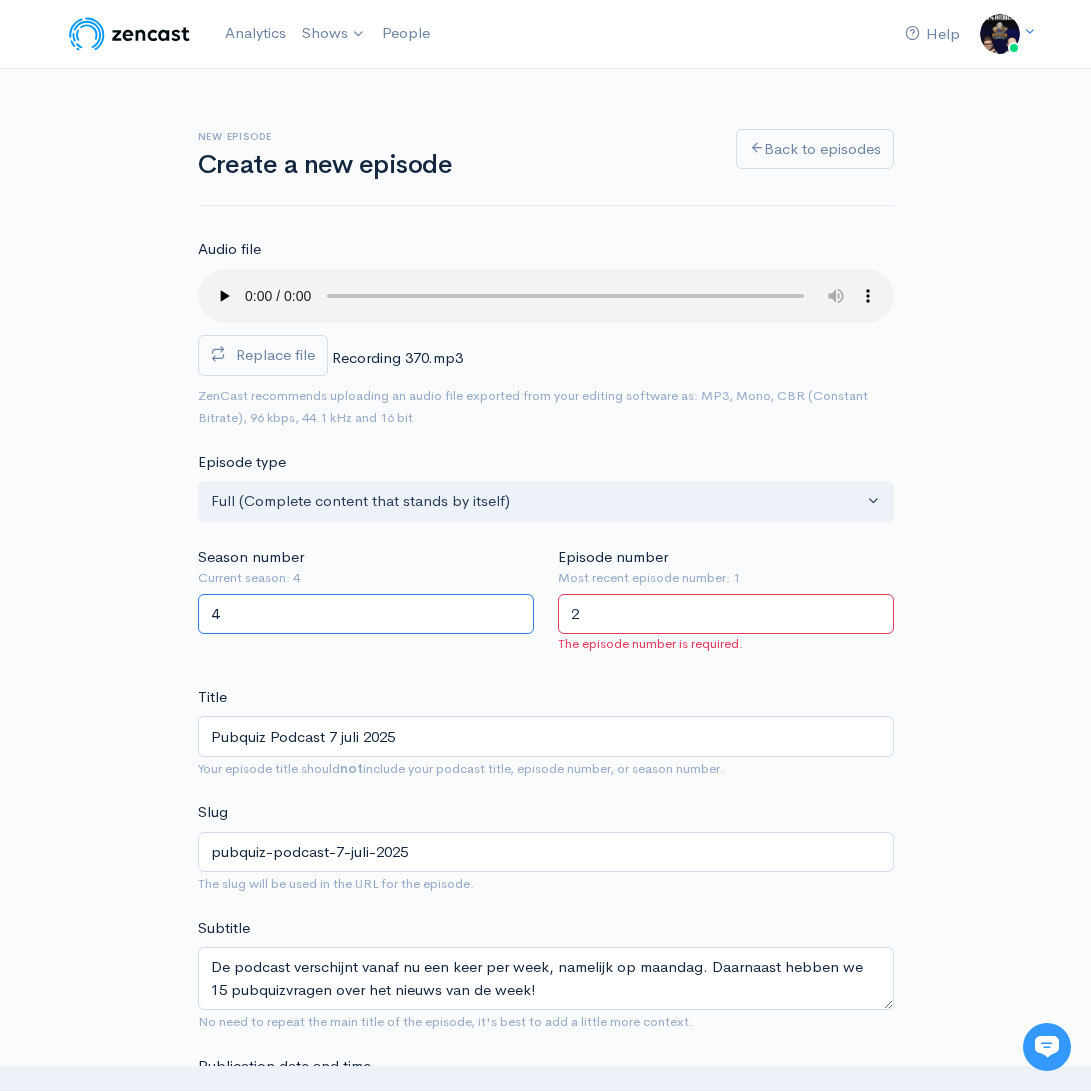 click on "4" at bounding box center [366, 614] 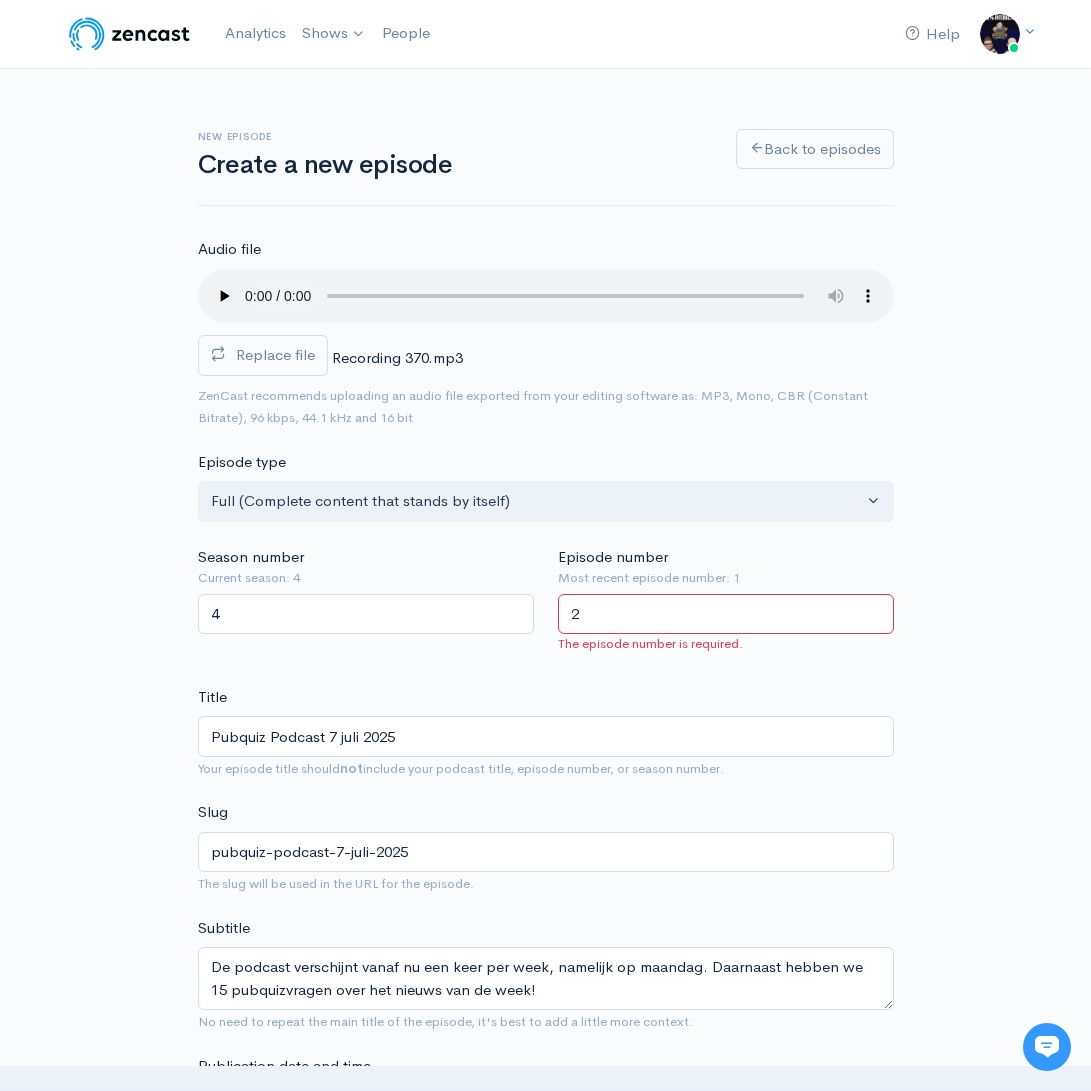 click on "Audio file       Replace file     Recording 370.mp3                 0     ZenCast recommends uploading an audio file exported from your editing
software as: MP3, Mono, CBR (Constant Bitrate), 96 kbps, 44.1 kHz and 16 bit   Episode type   Full (Complete content that stands by itself) Trailer (a short, promotional piece of content that represents a preview for a show) Bonus (extra content for a show (for example, behind the scenes information or interviews with the cast) Full (Complete content that stands by itself)     Season number   Current season: 4   4   Episode number   Most recent episode number: 1   2   The episode number is required.   Title   Pubquiz Podcast 7 juli 2025   Your episode title should  not  include your podcast
title, episode number, or season number.   Slug   pubquiz-podcast-7-juli-2025   The slug will be used in the URL for the episode.     Subtitle     No need to repeat the main title of the episode, it's best to add a little more context.   Publication date and time" at bounding box center [546, 1342] 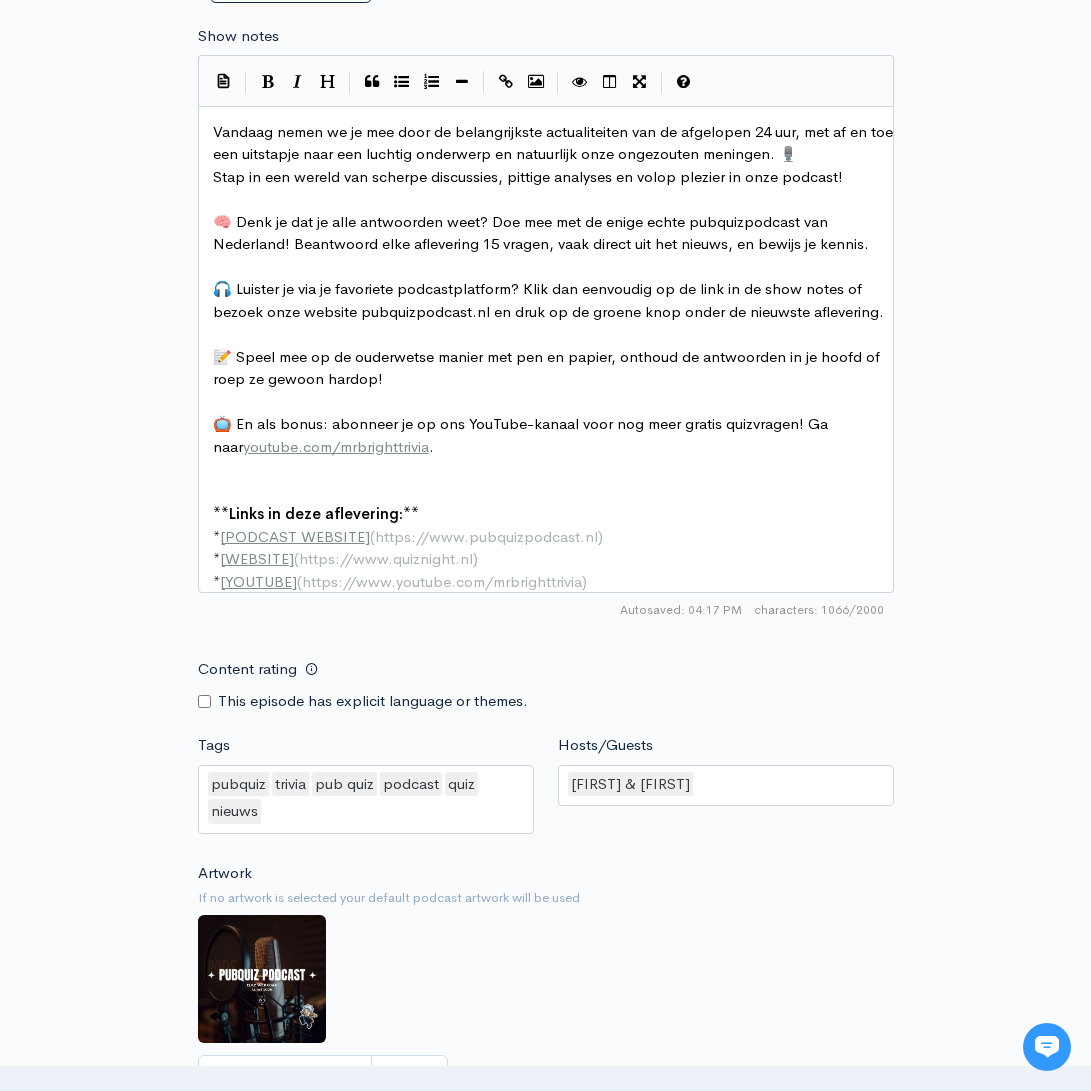 scroll, scrollTop: 1387, scrollLeft: 0, axis: vertical 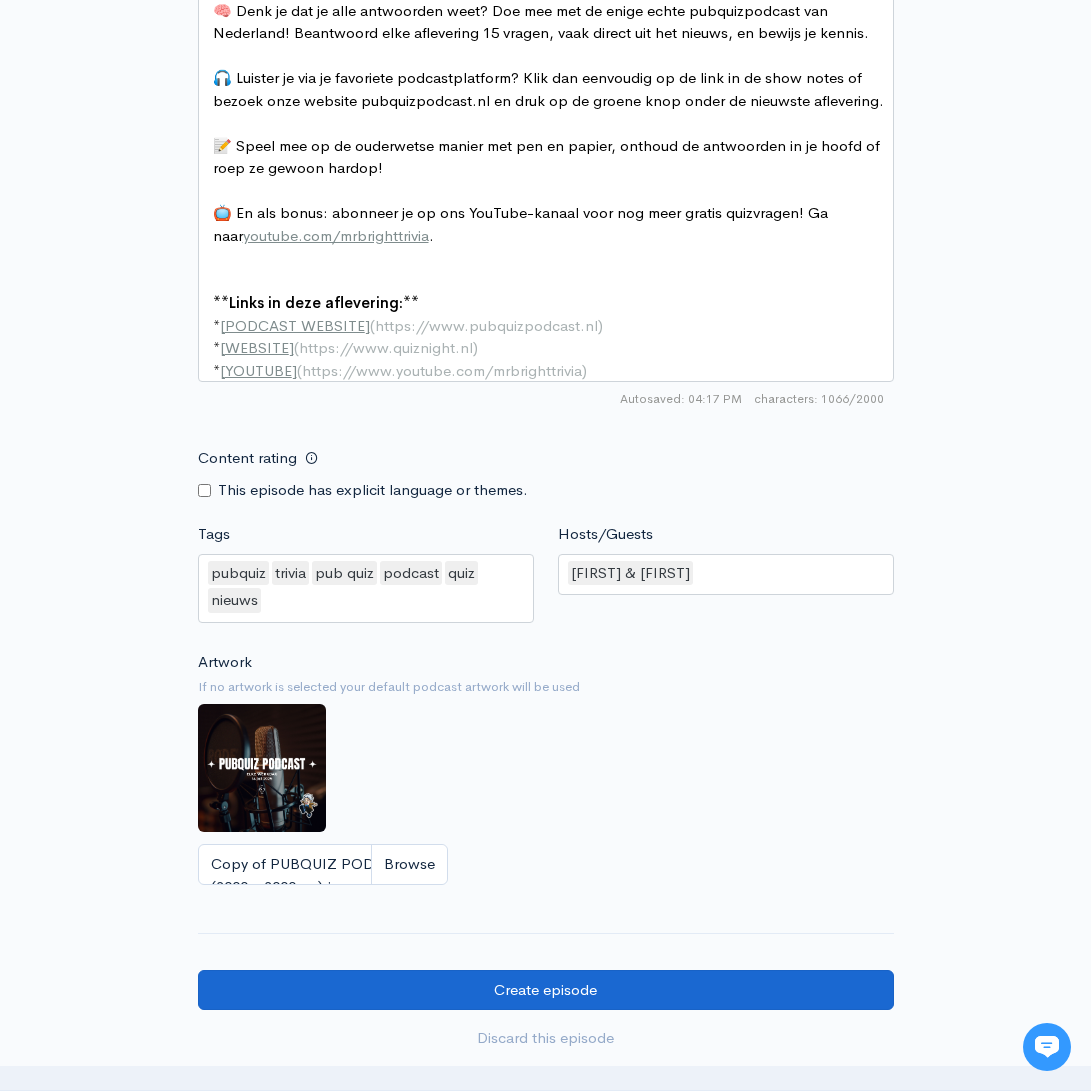 click on "Create episode" at bounding box center [546, 990] 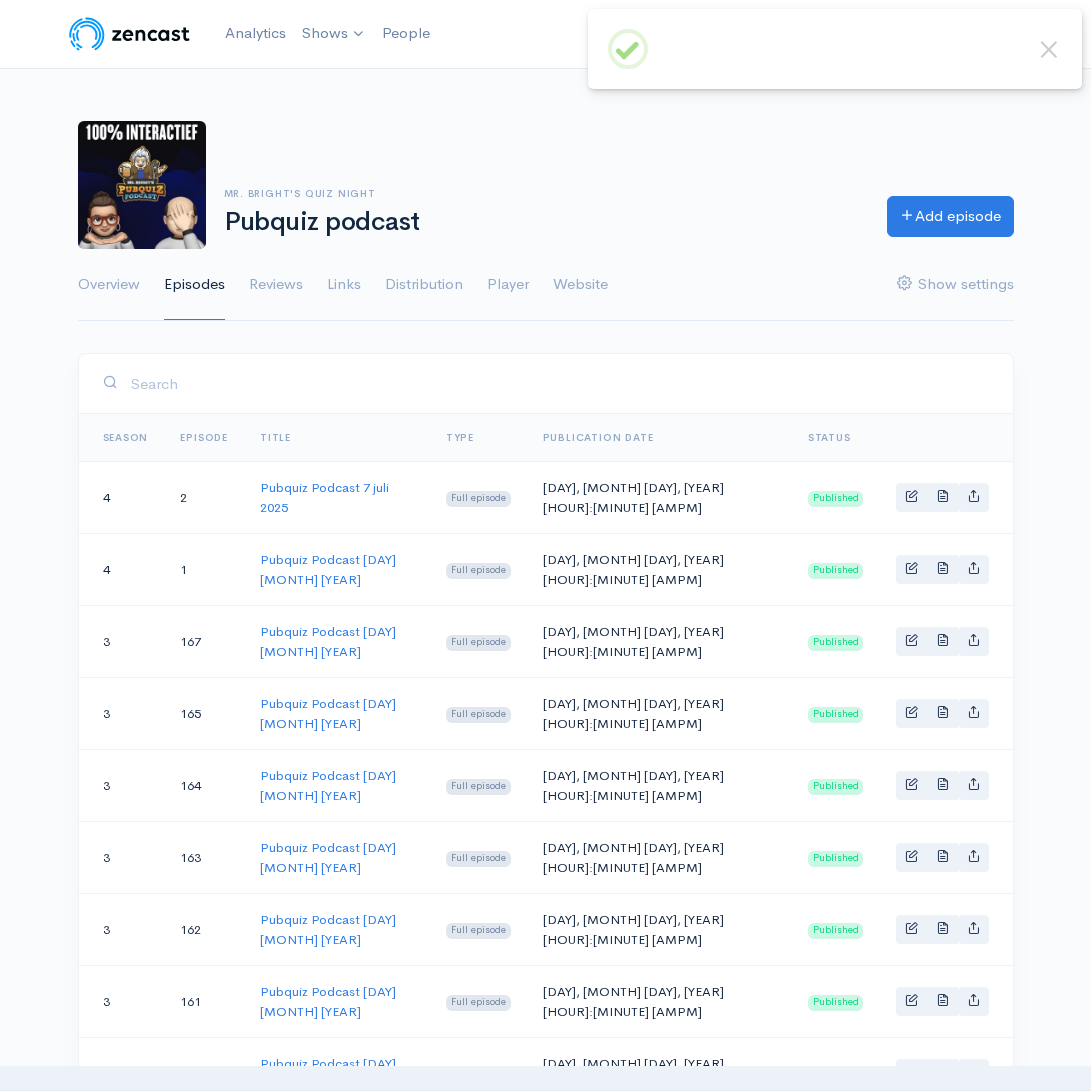 scroll, scrollTop: 0, scrollLeft: 0, axis: both 